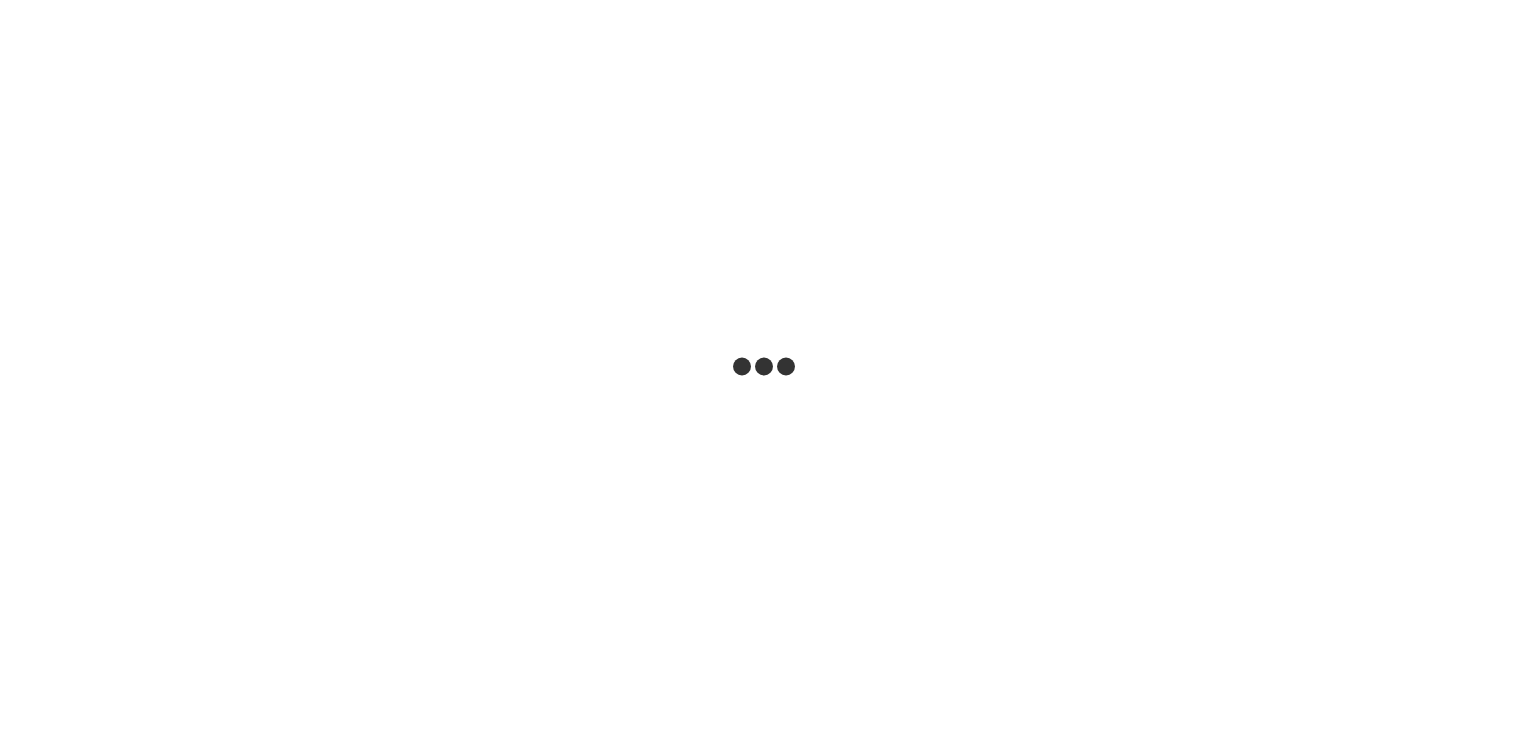 scroll, scrollTop: 0, scrollLeft: 0, axis: both 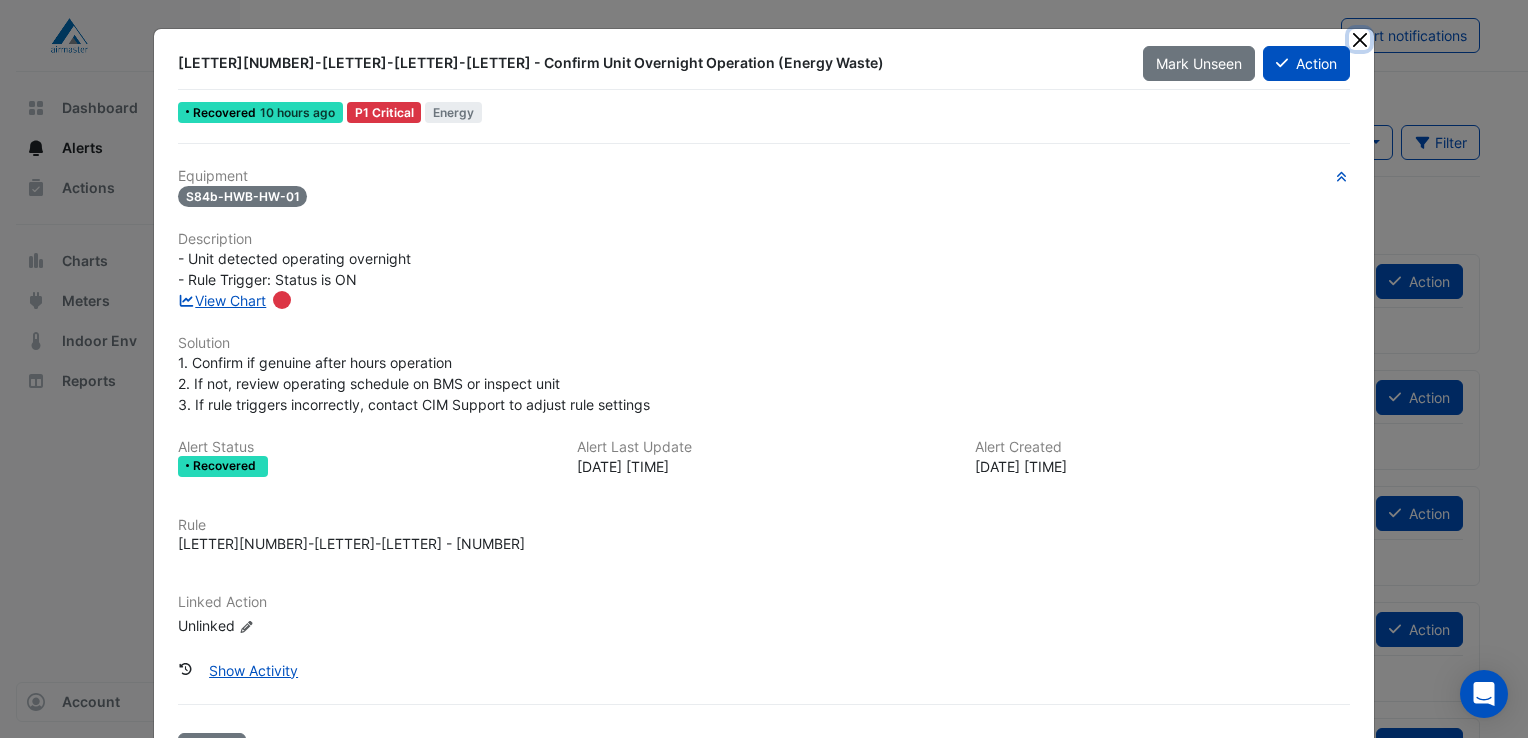 click 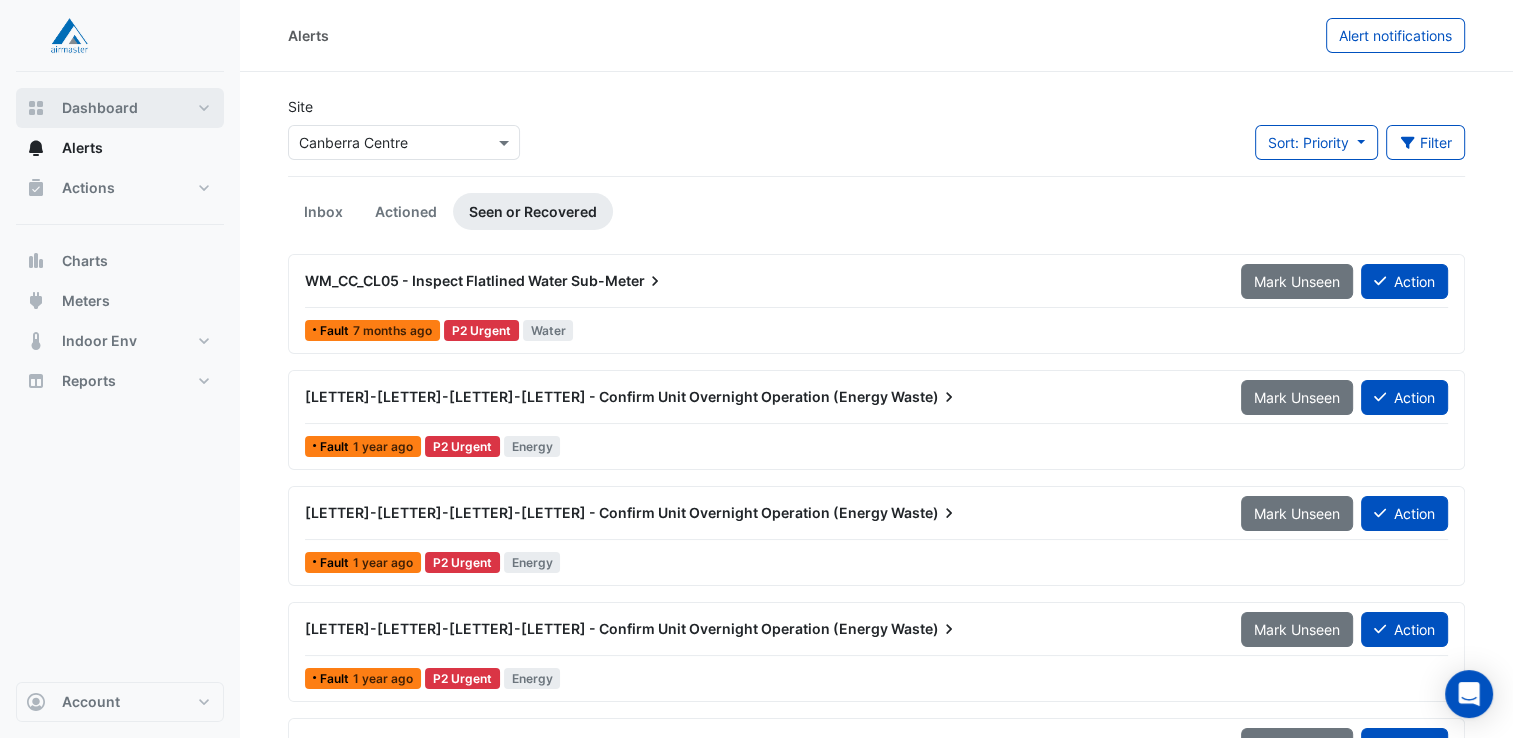 click on "Dashboard" at bounding box center (120, 108) 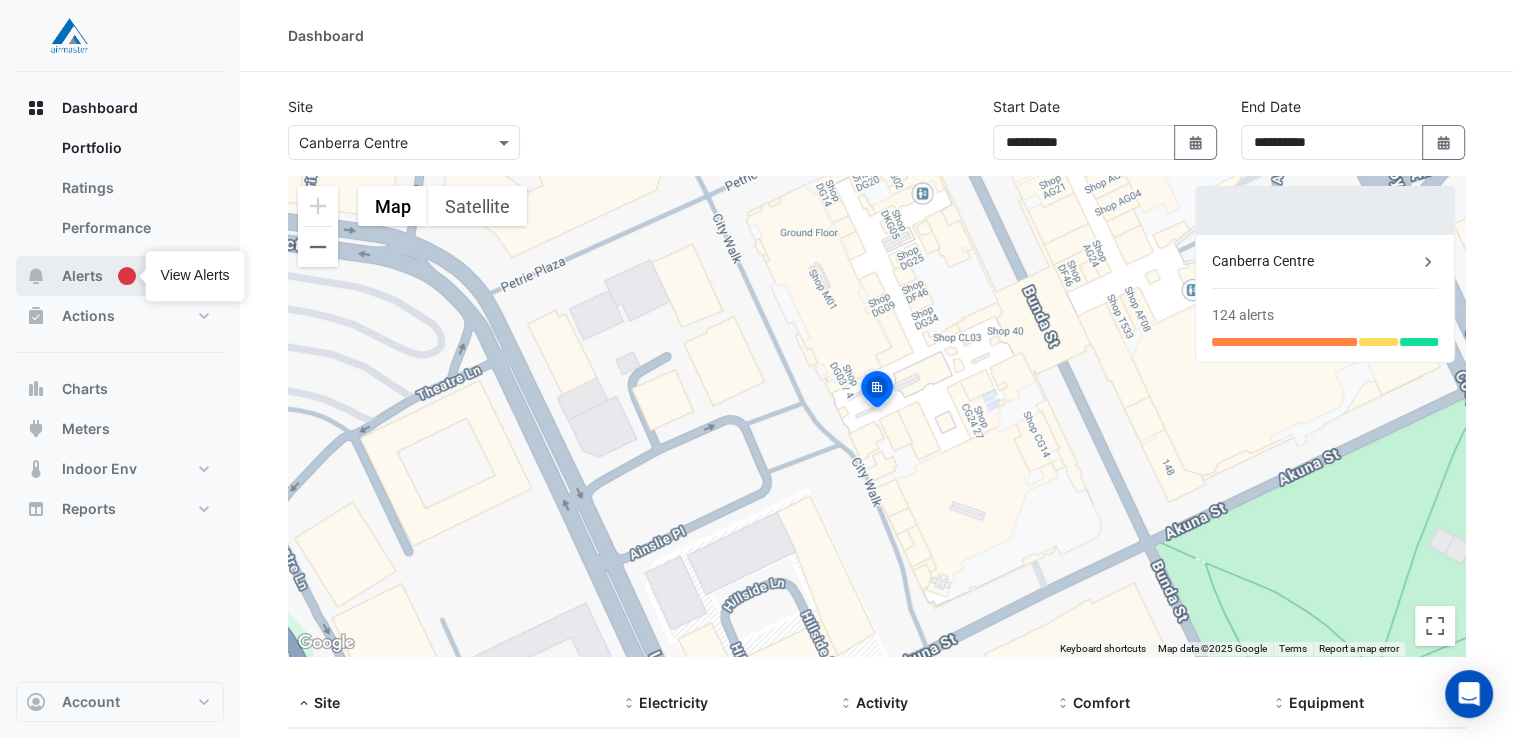 click on "Alerts" at bounding box center (120, 276) 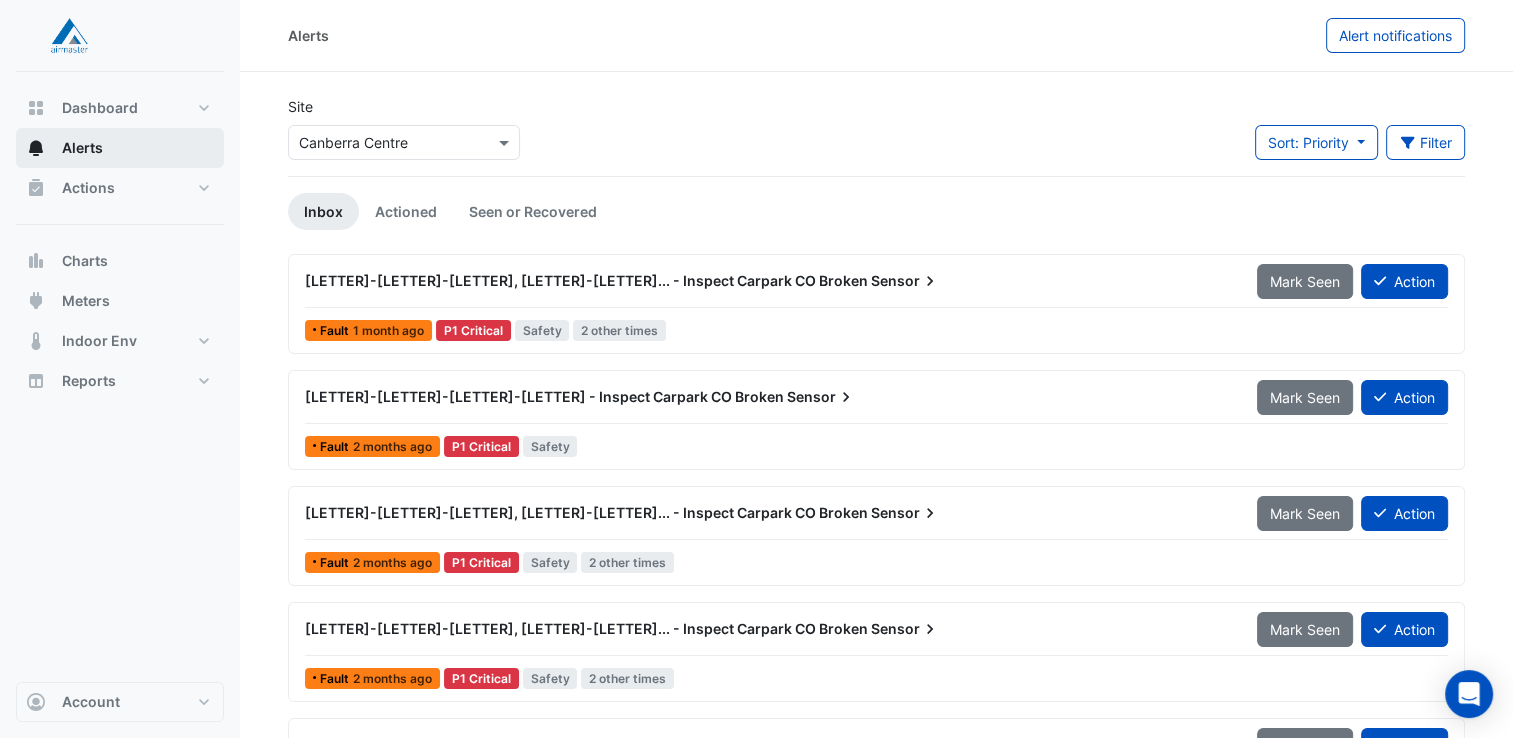 click on "Sensor" at bounding box center (905, 281) 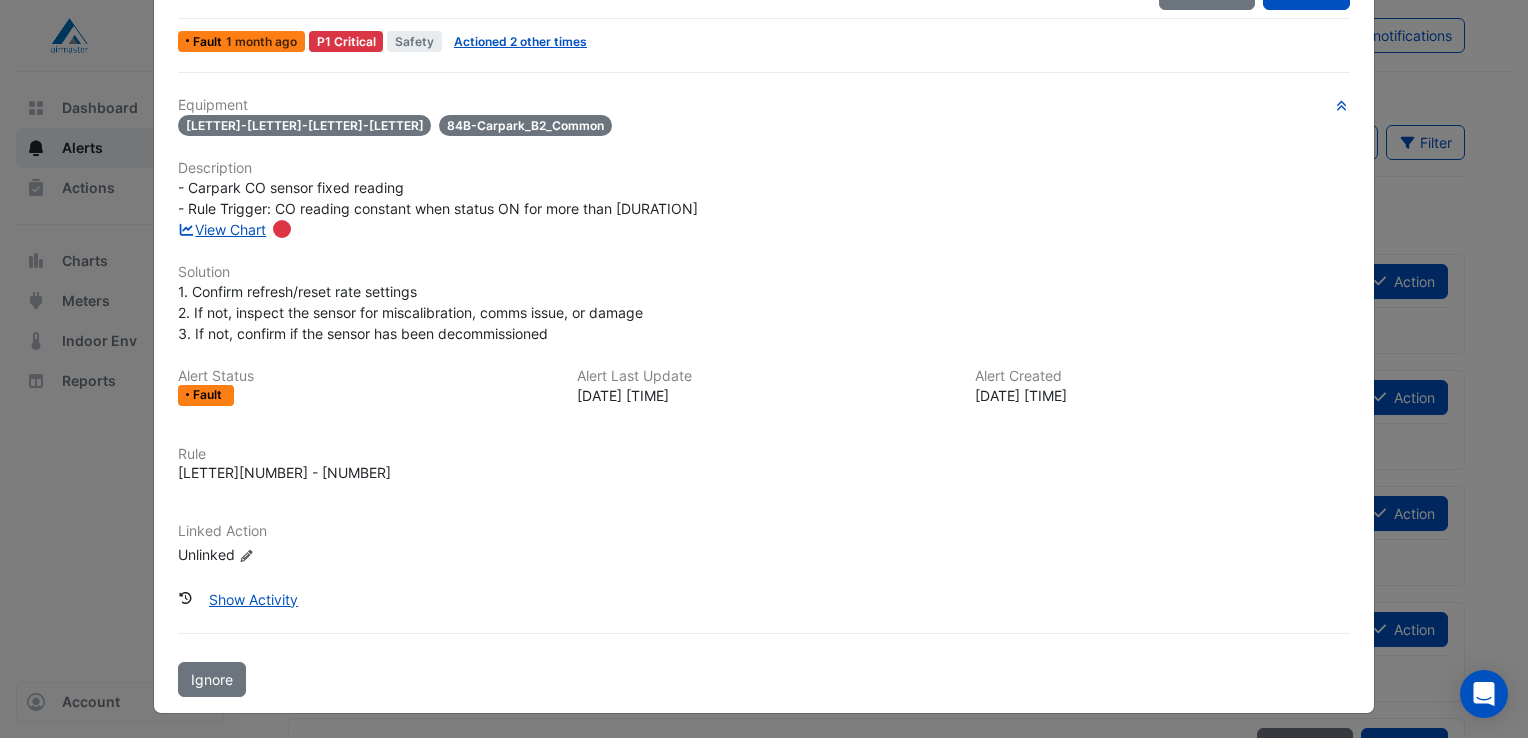 scroll, scrollTop: 0, scrollLeft: 0, axis: both 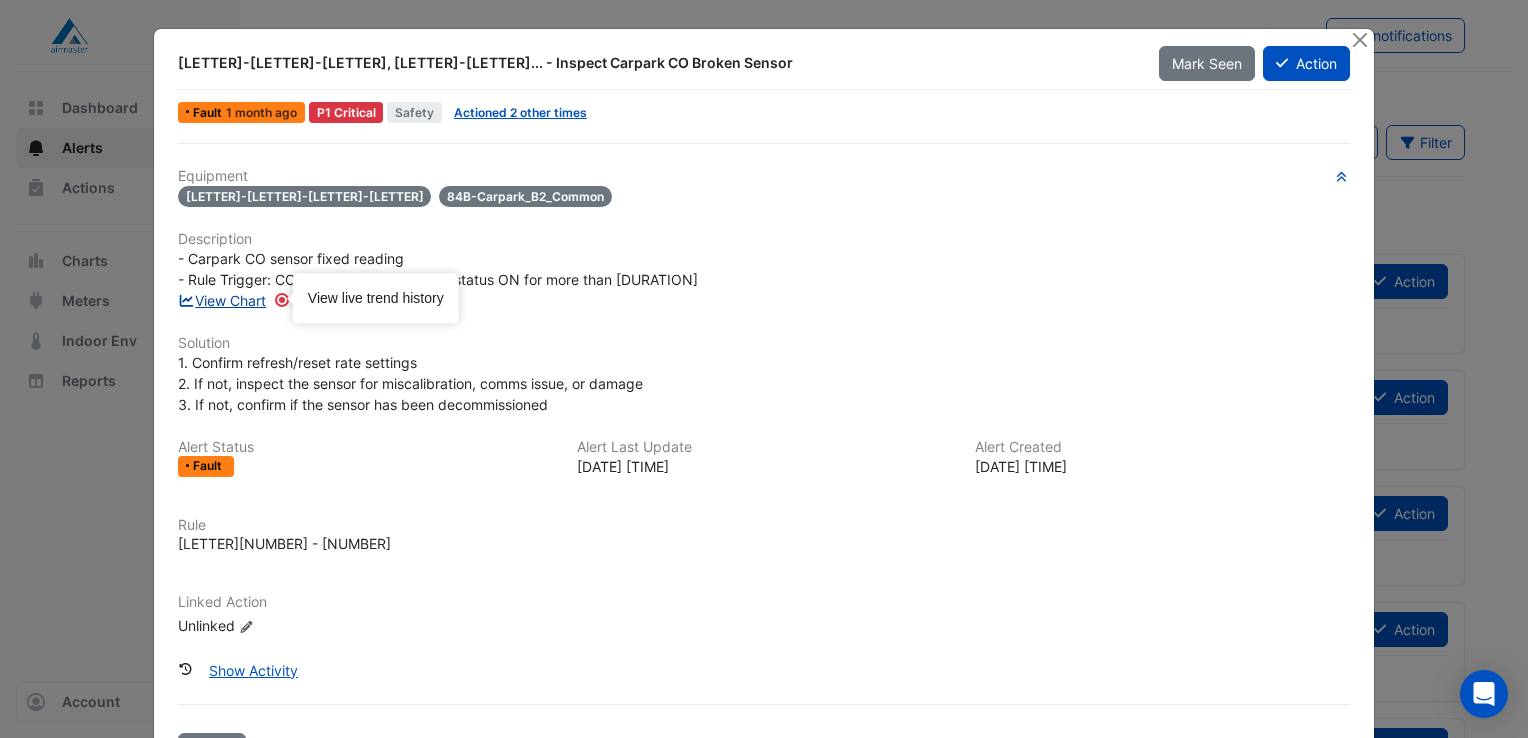 click on "View Chart" 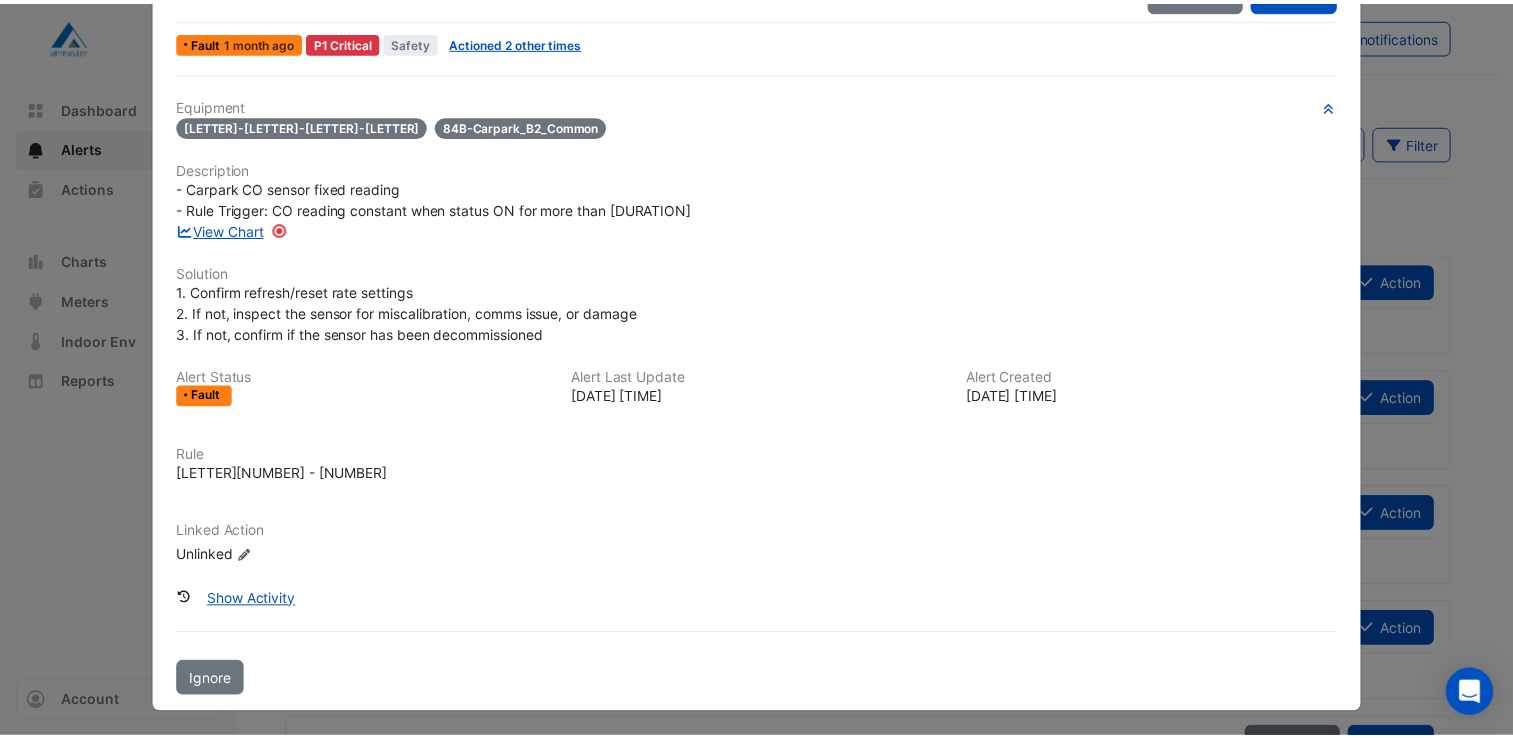 scroll, scrollTop: 0, scrollLeft: 0, axis: both 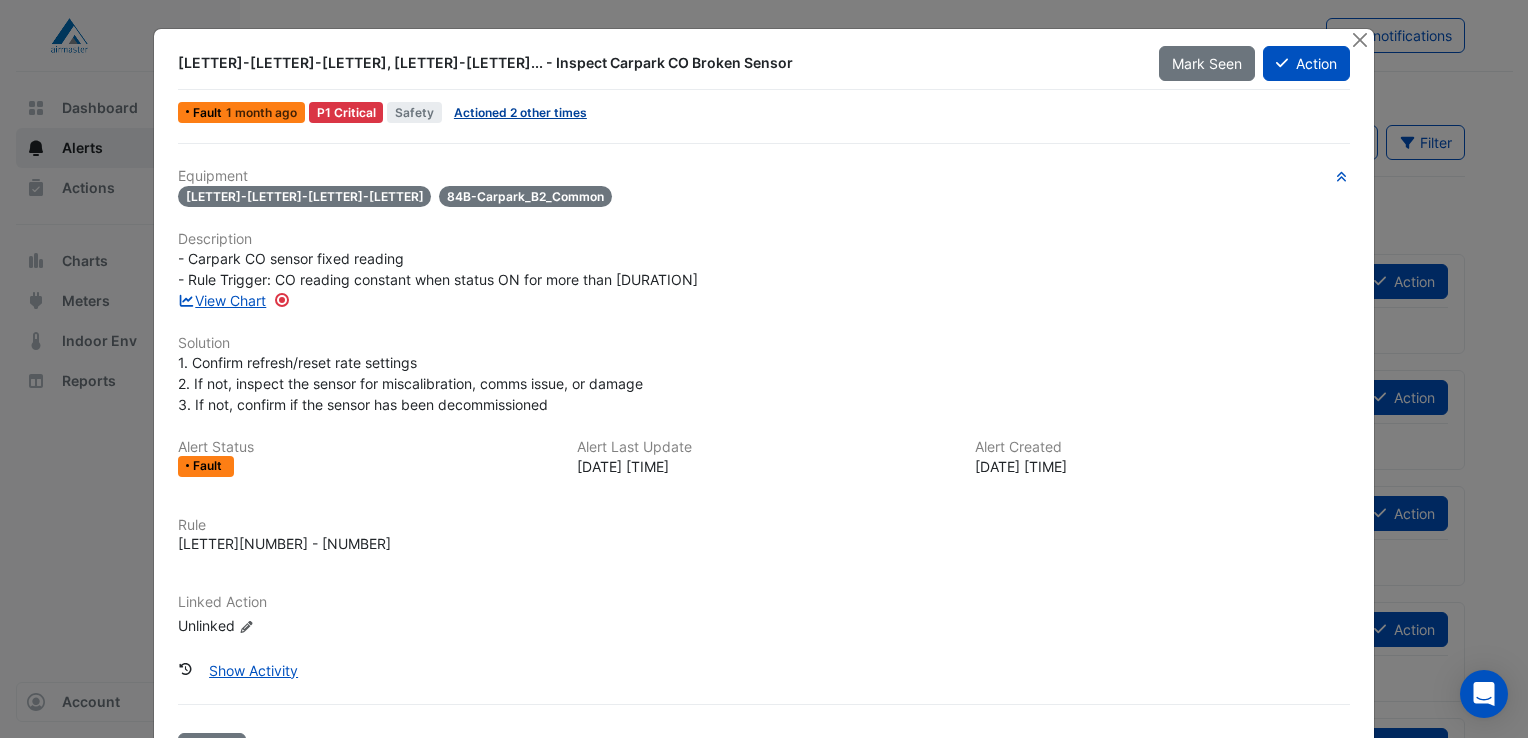 click on "Actioned 2 other times" 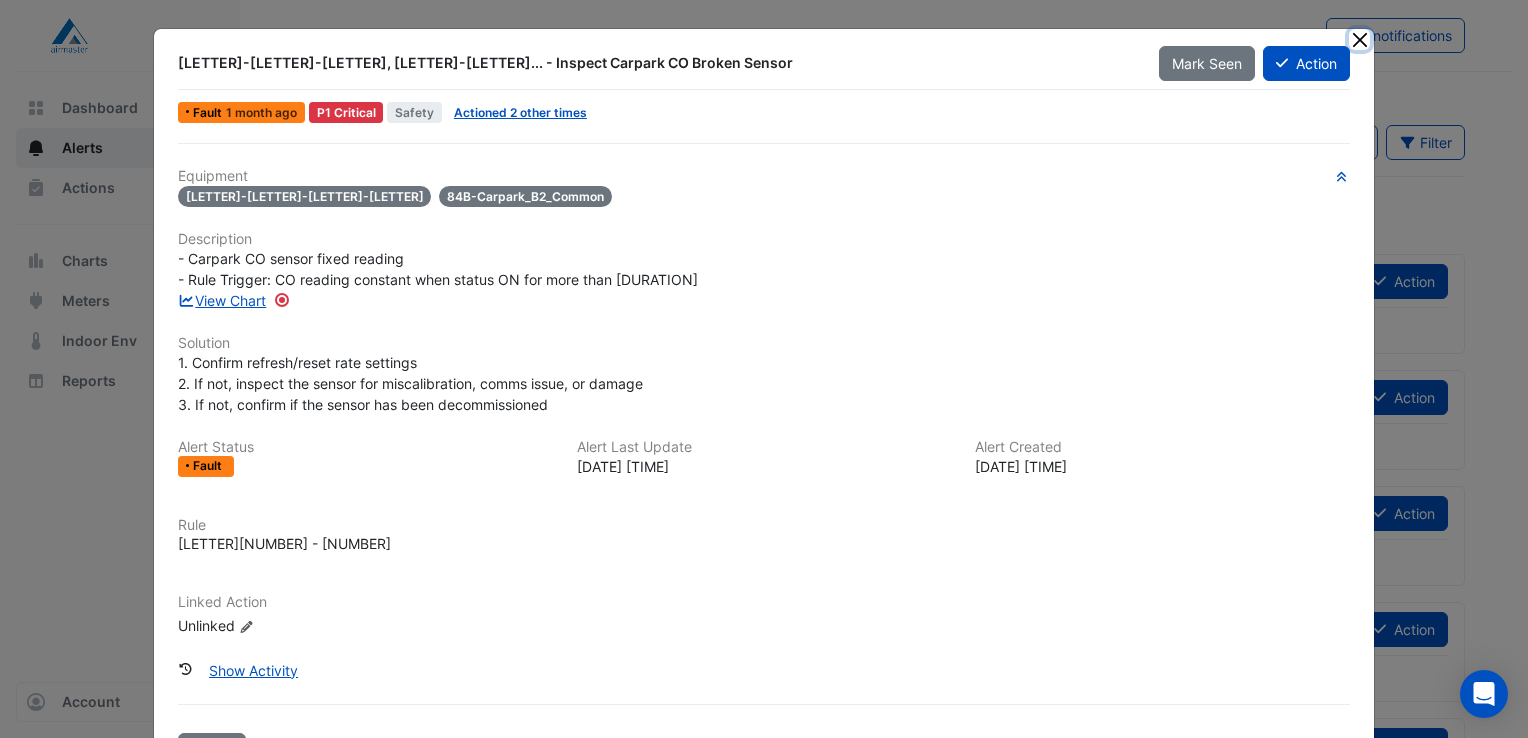 click 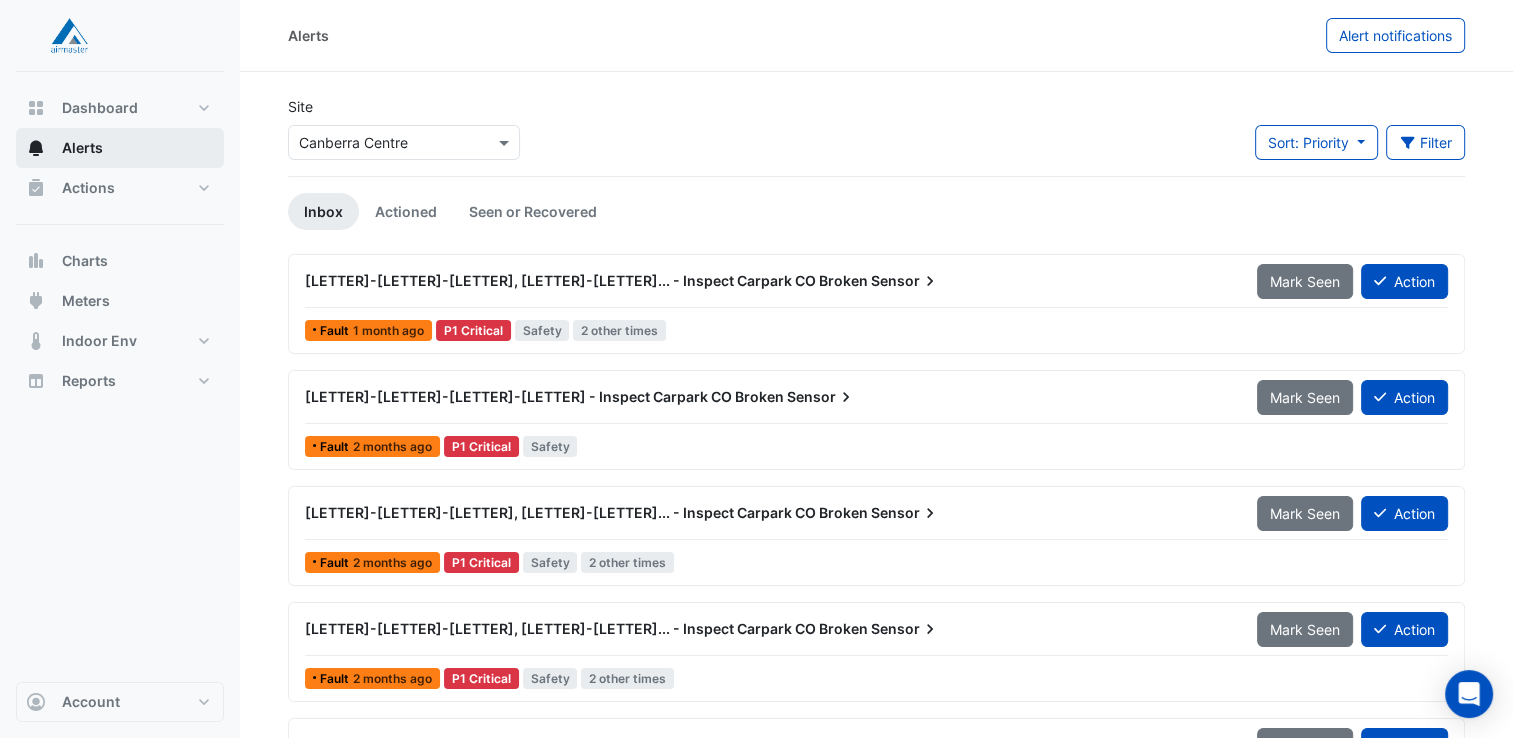 click on "Alerts" at bounding box center (120, 148) 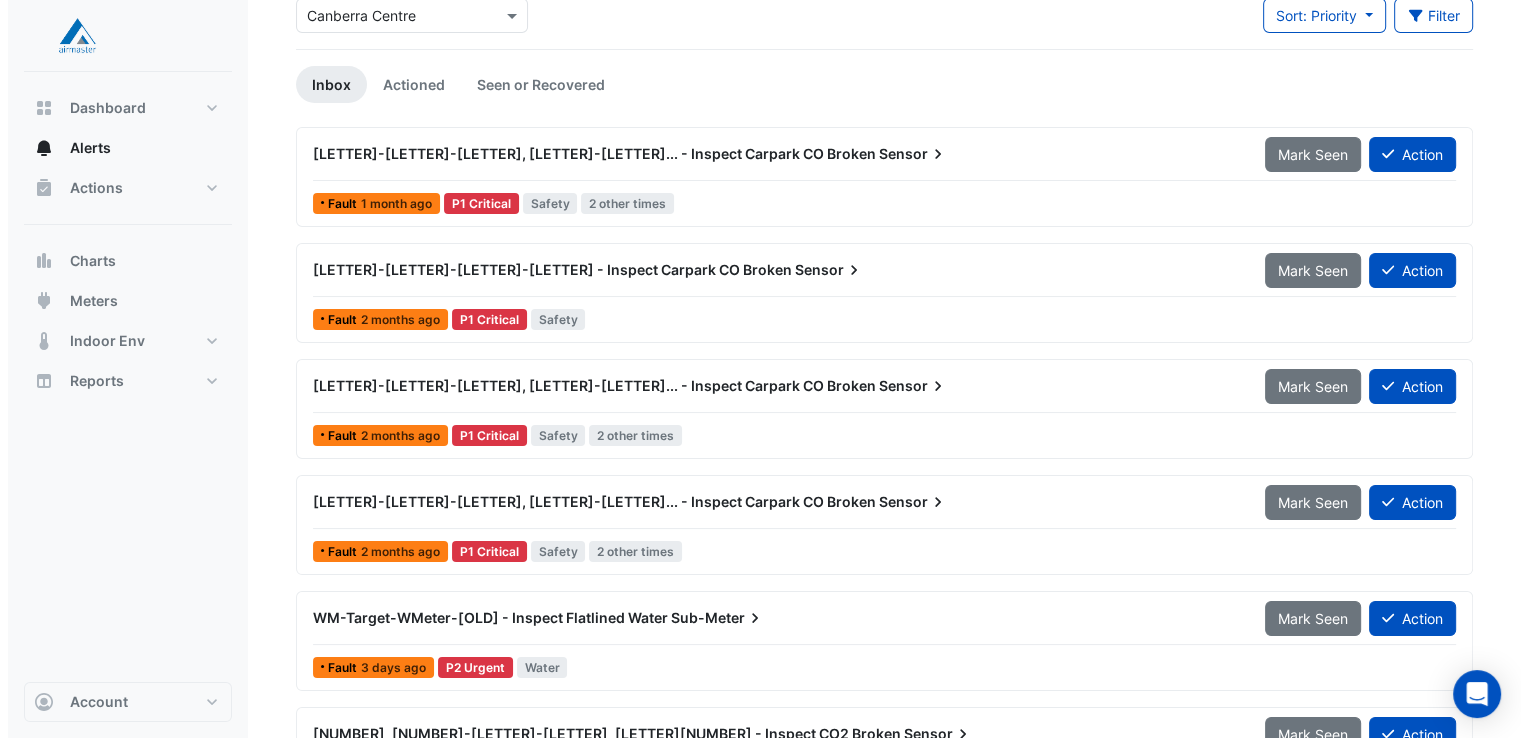 scroll, scrollTop: 136, scrollLeft: 0, axis: vertical 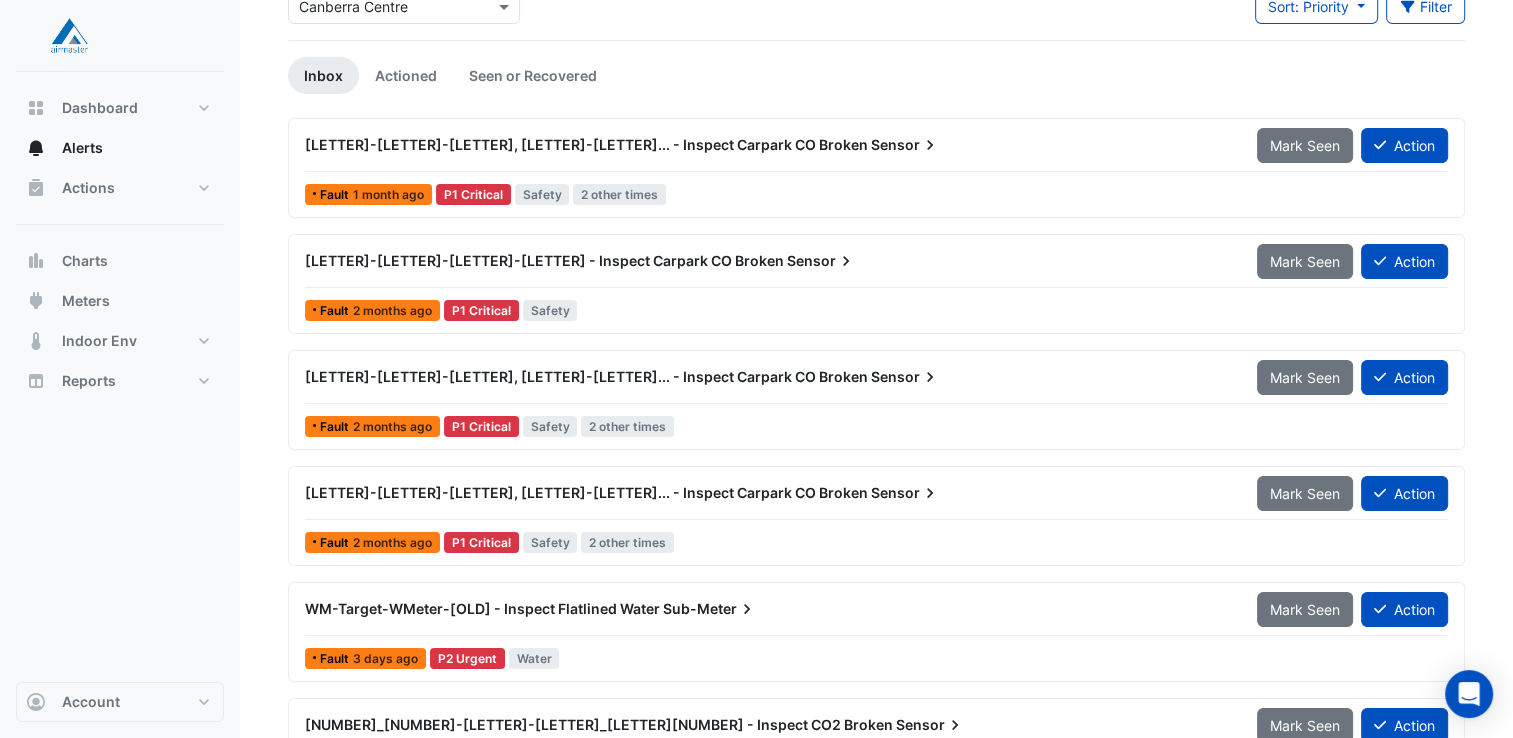 click on "Sensor" at bounding box center [905, 145] 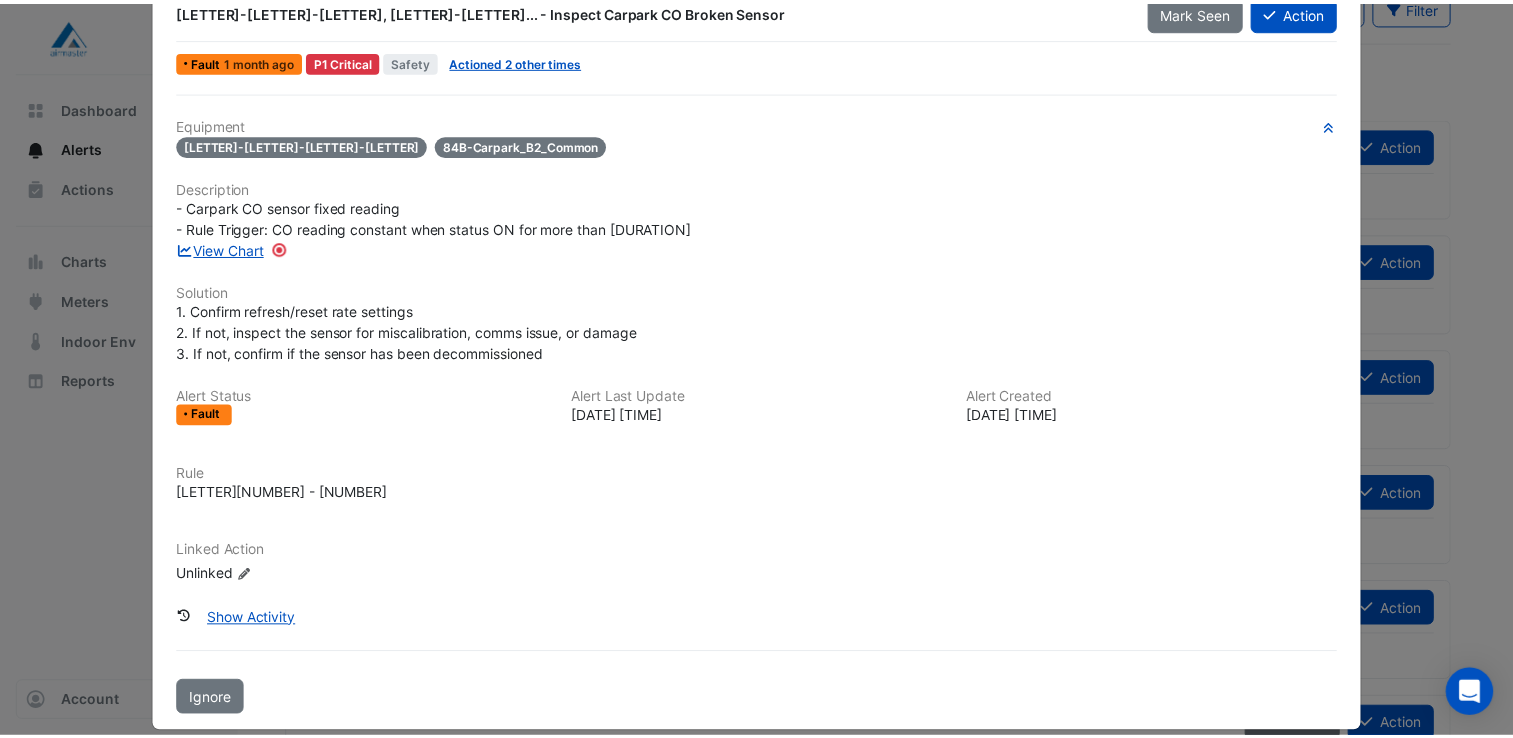 scroll, scrollTop: 0, scrollLeft: 0, axis: both 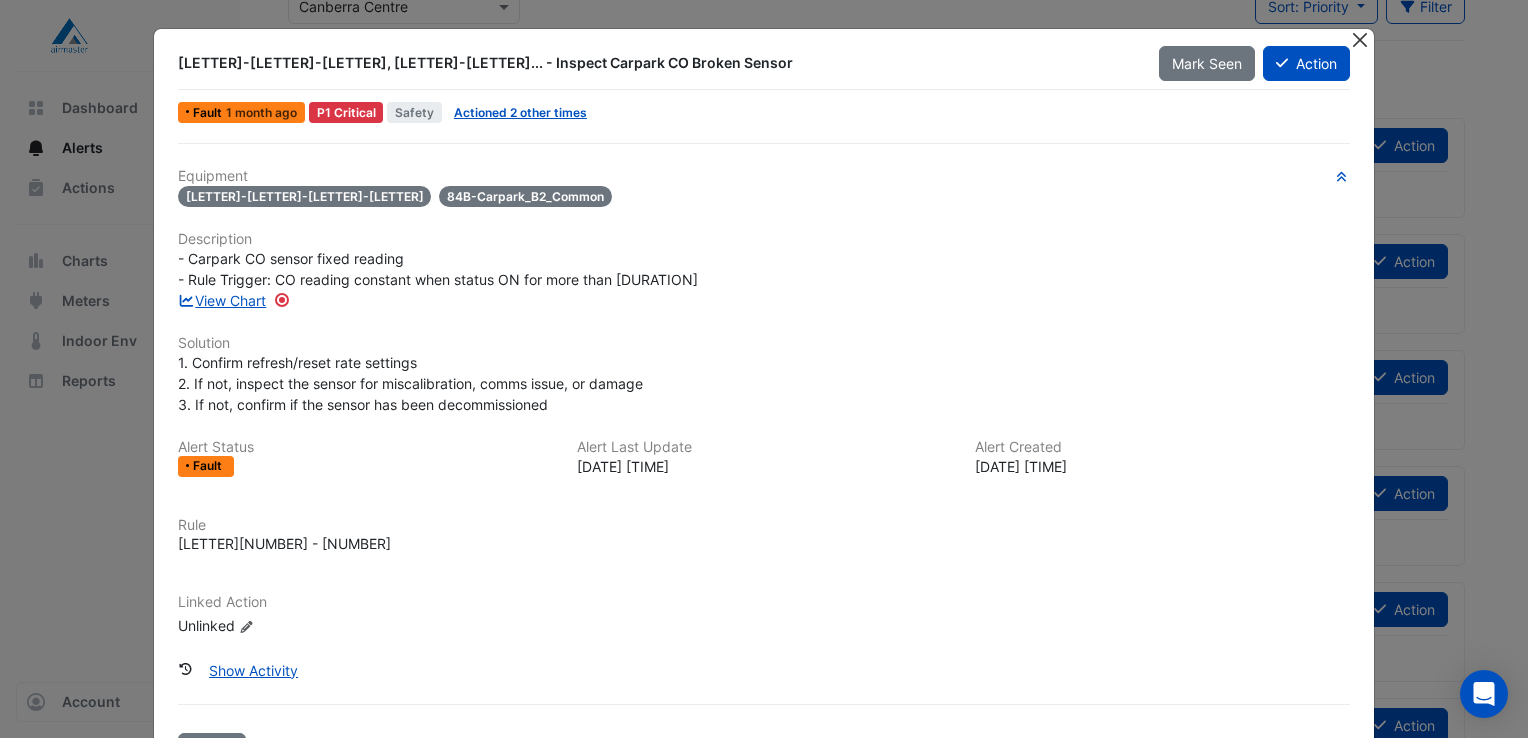 click 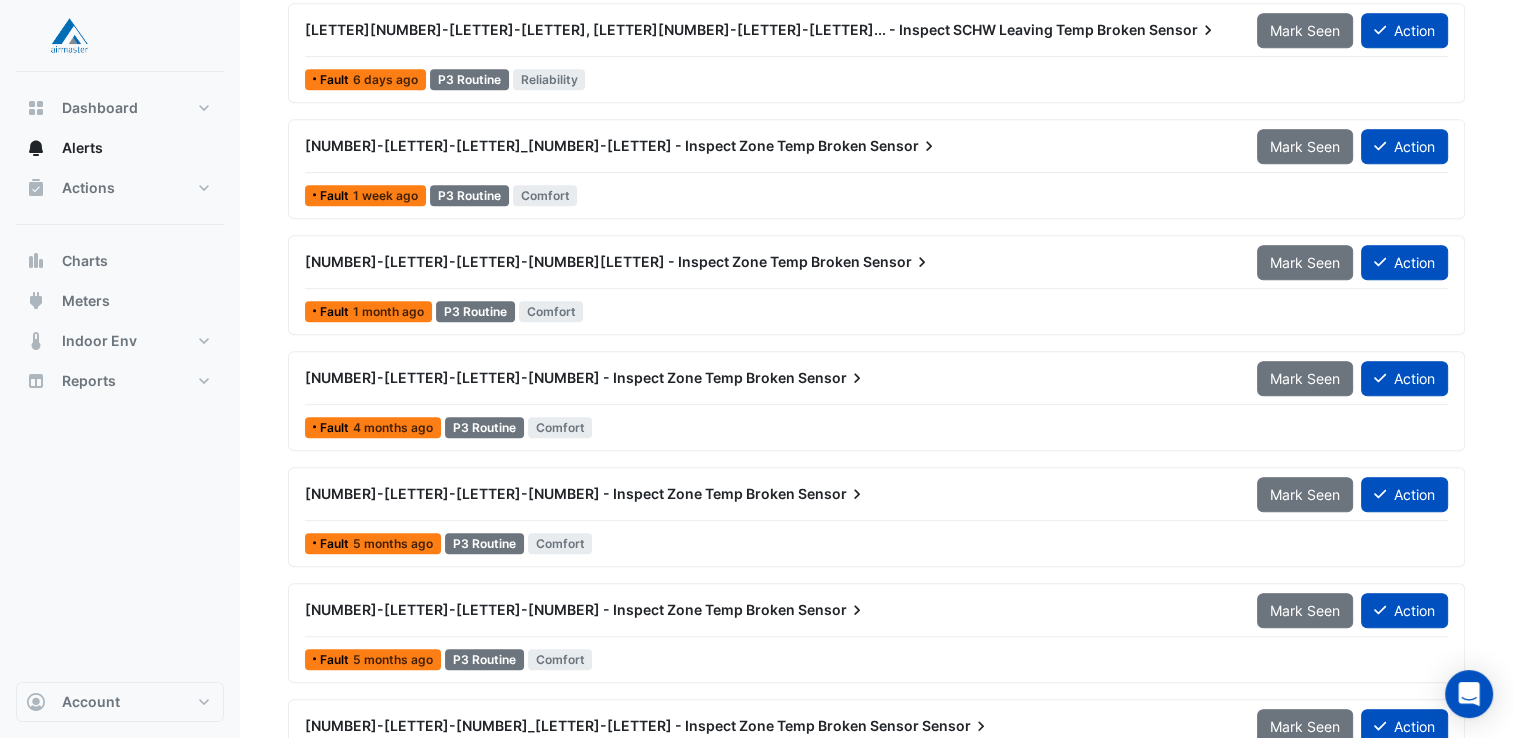 scroll, scrollTop: 1128, scrollLeft: 0, axis: vertical 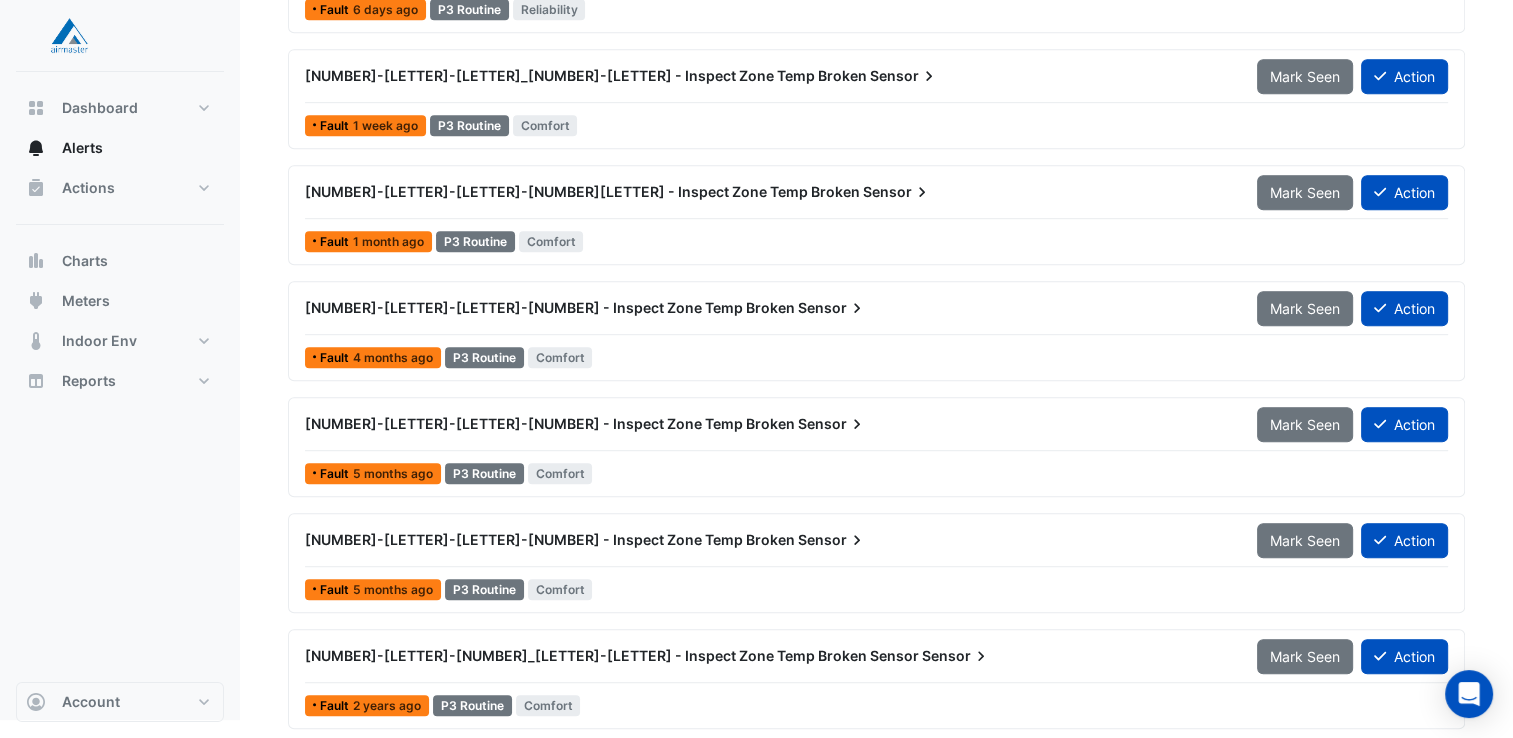 click on "Sensor" at bounding box center [832, 308] 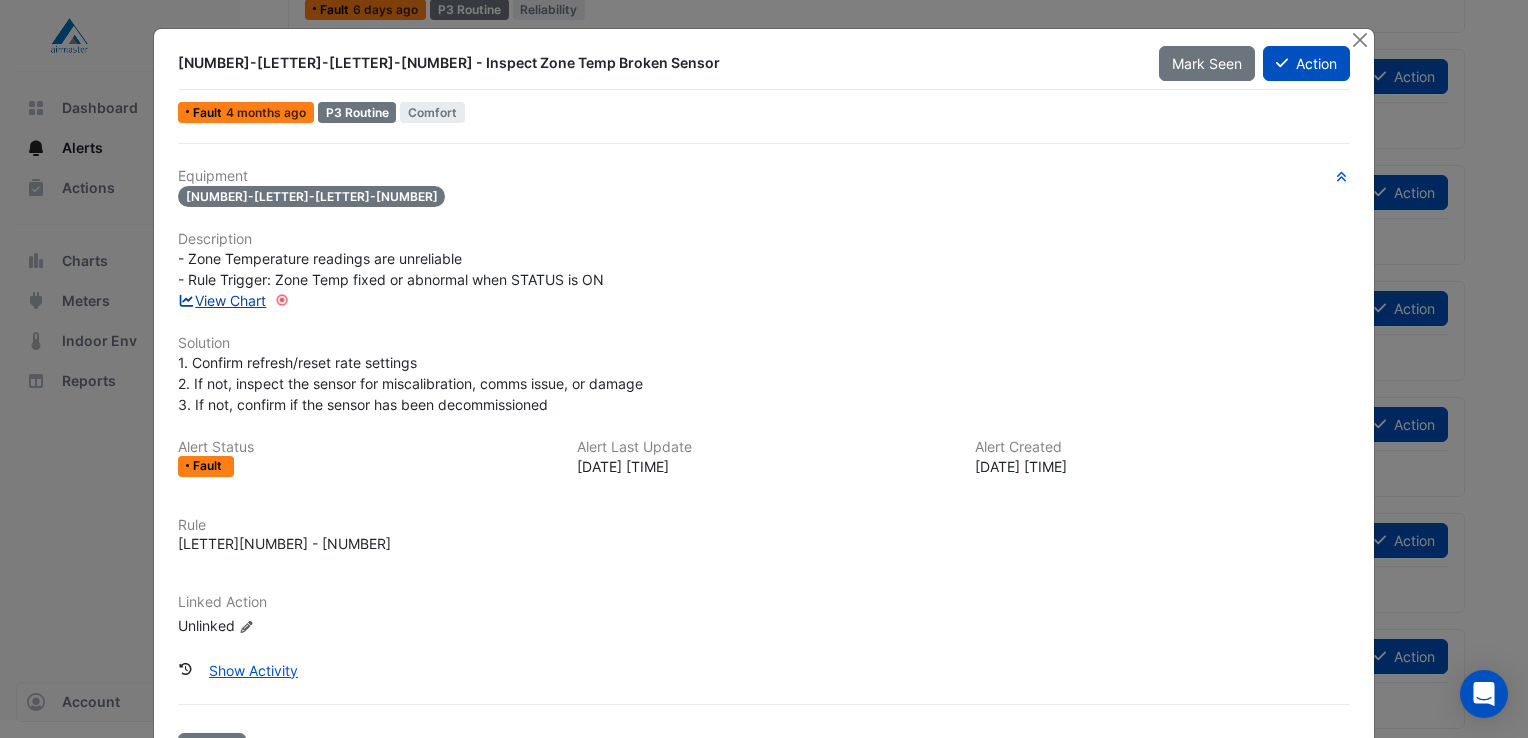 click on "View Chart" 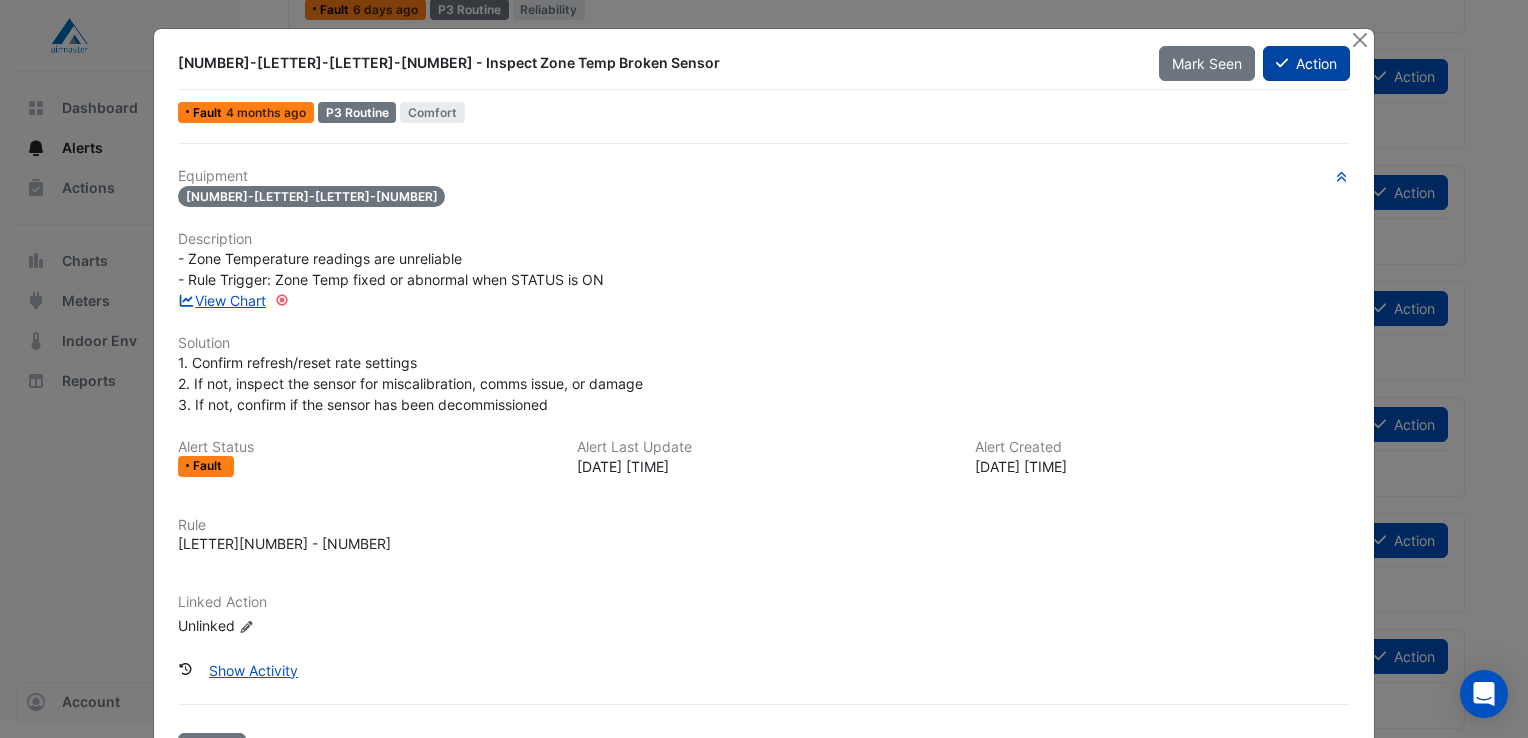 click on "Action" 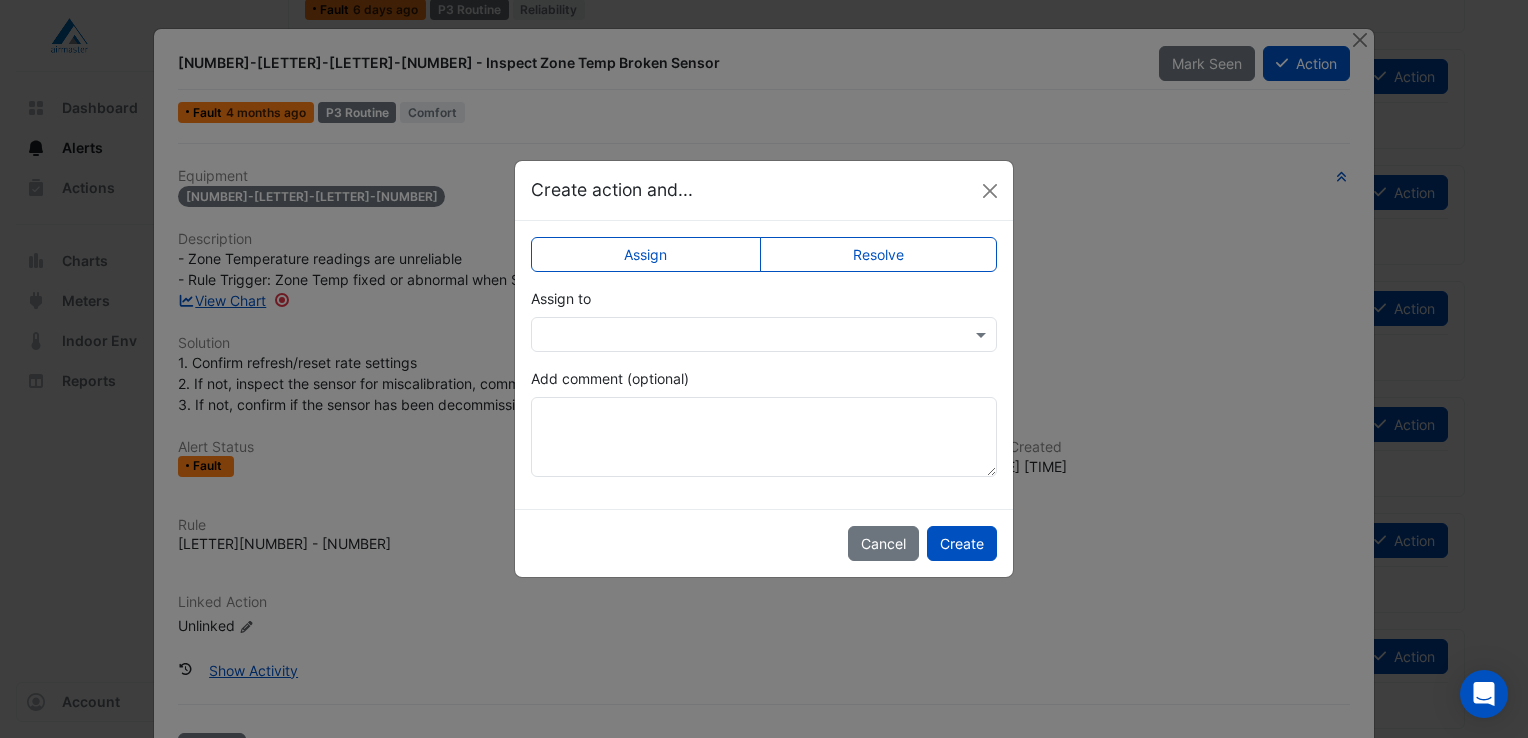 click at bounding box center (744, 335) 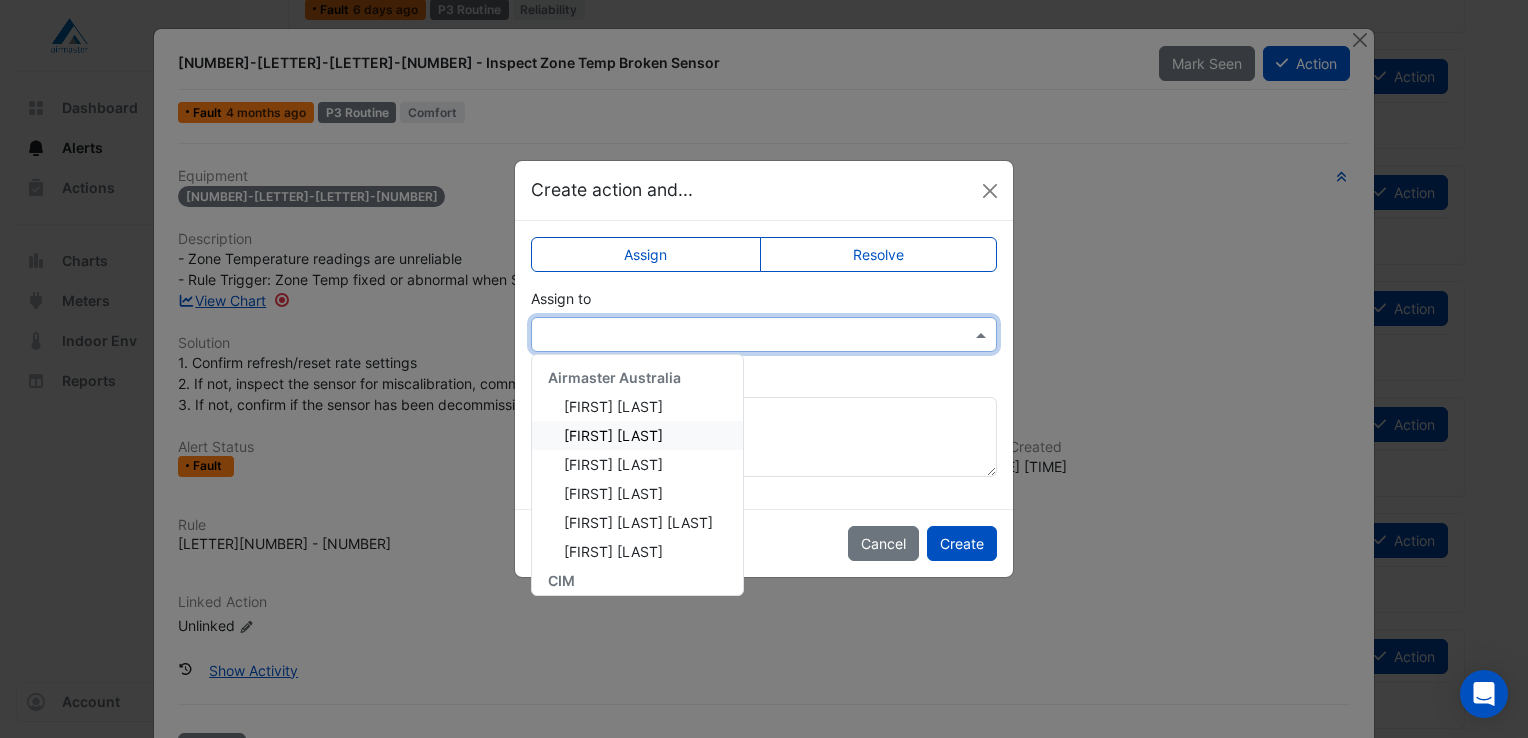 click on "[FIRST] [LAST]" at bounding box center (637, 435) 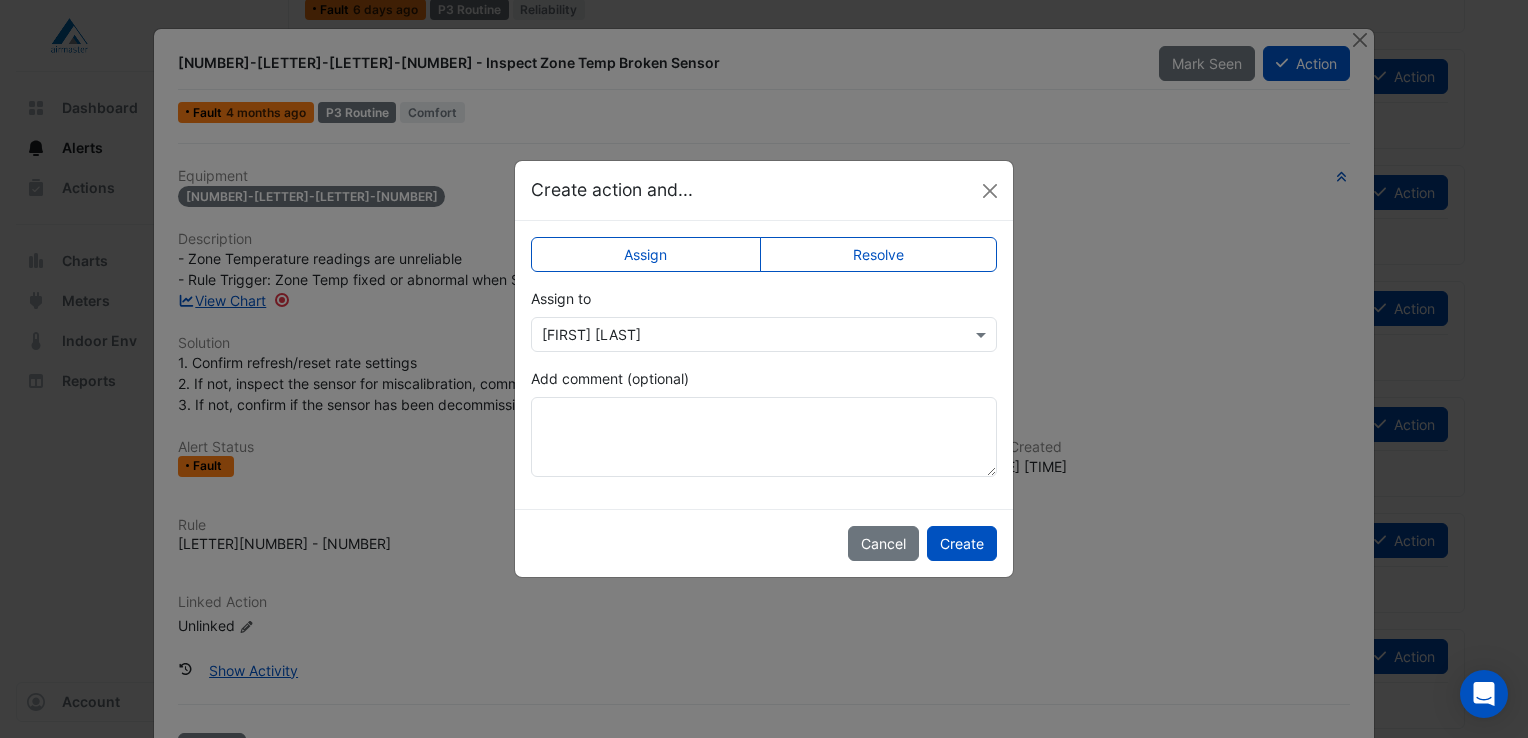 click on "Resolve" 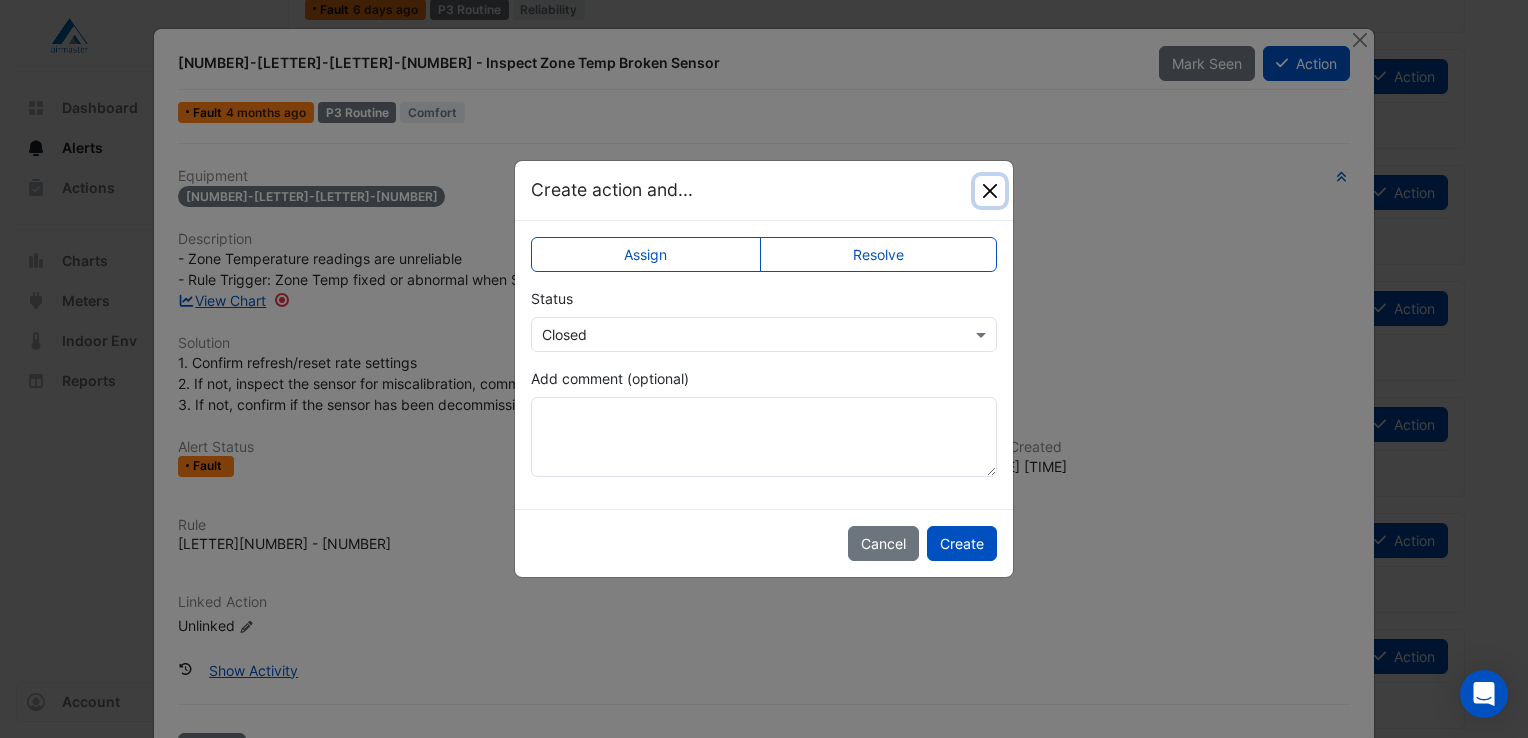 click 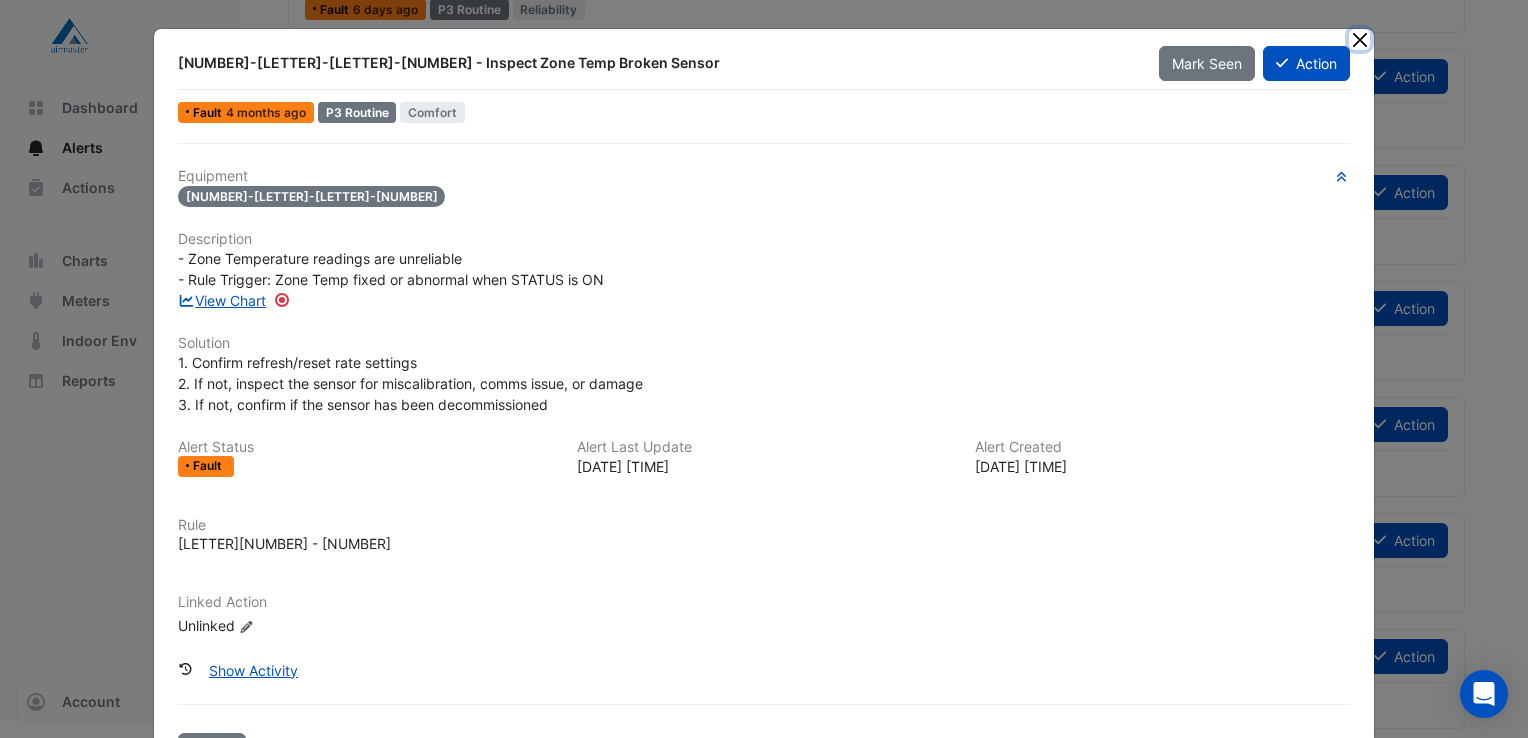 click 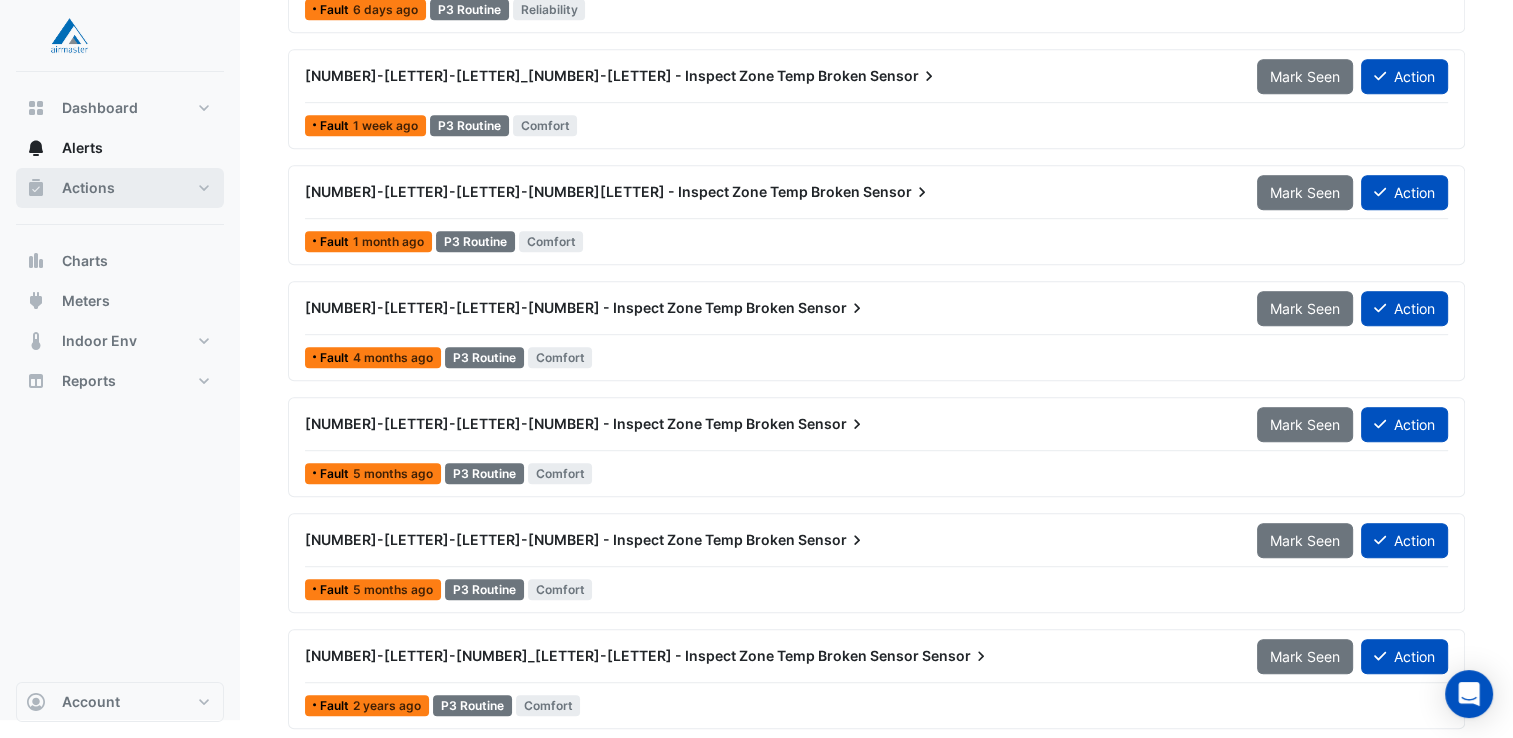click on "Actions" at bounding box center (120, 188) 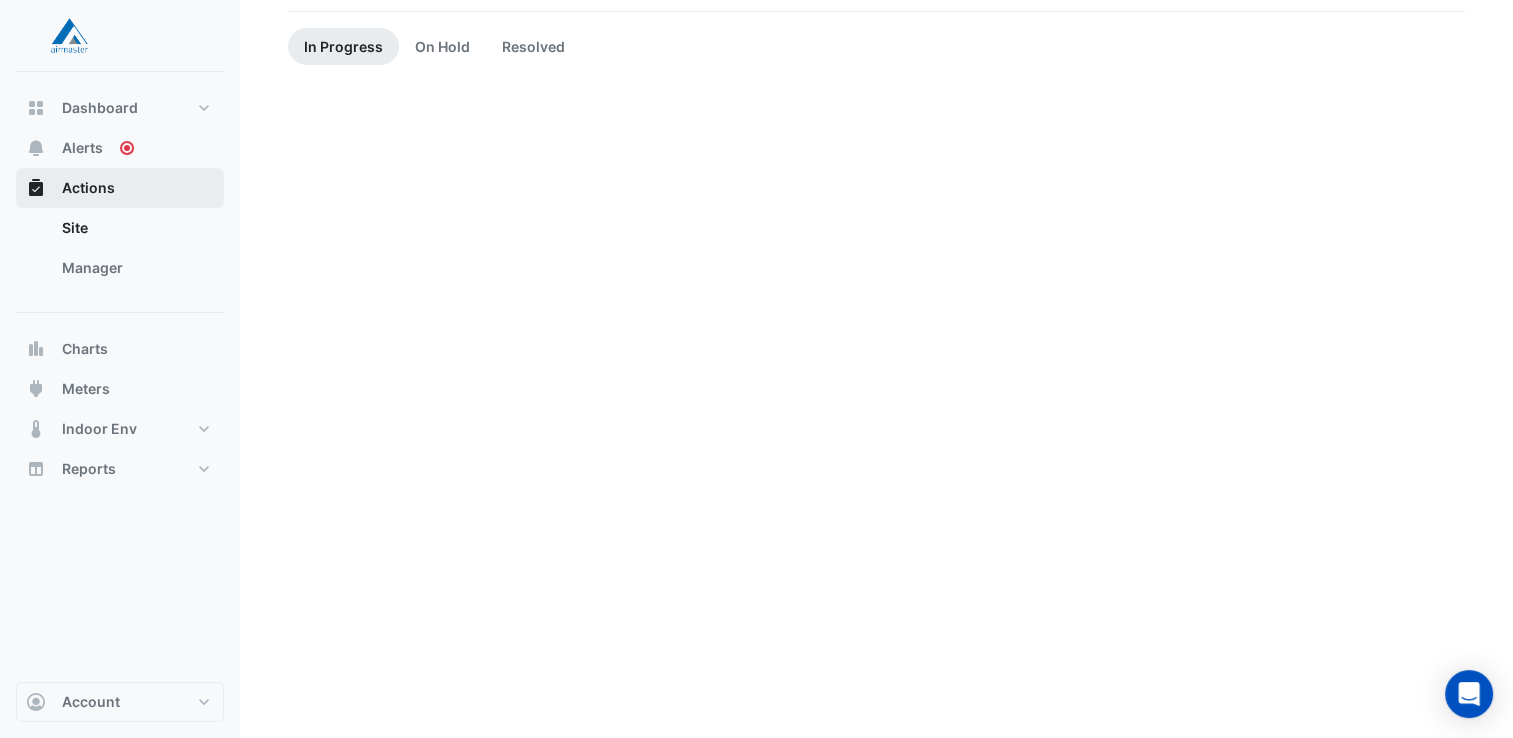 scroll, scrollTop: 0, scrollLeft: 0, axis: both 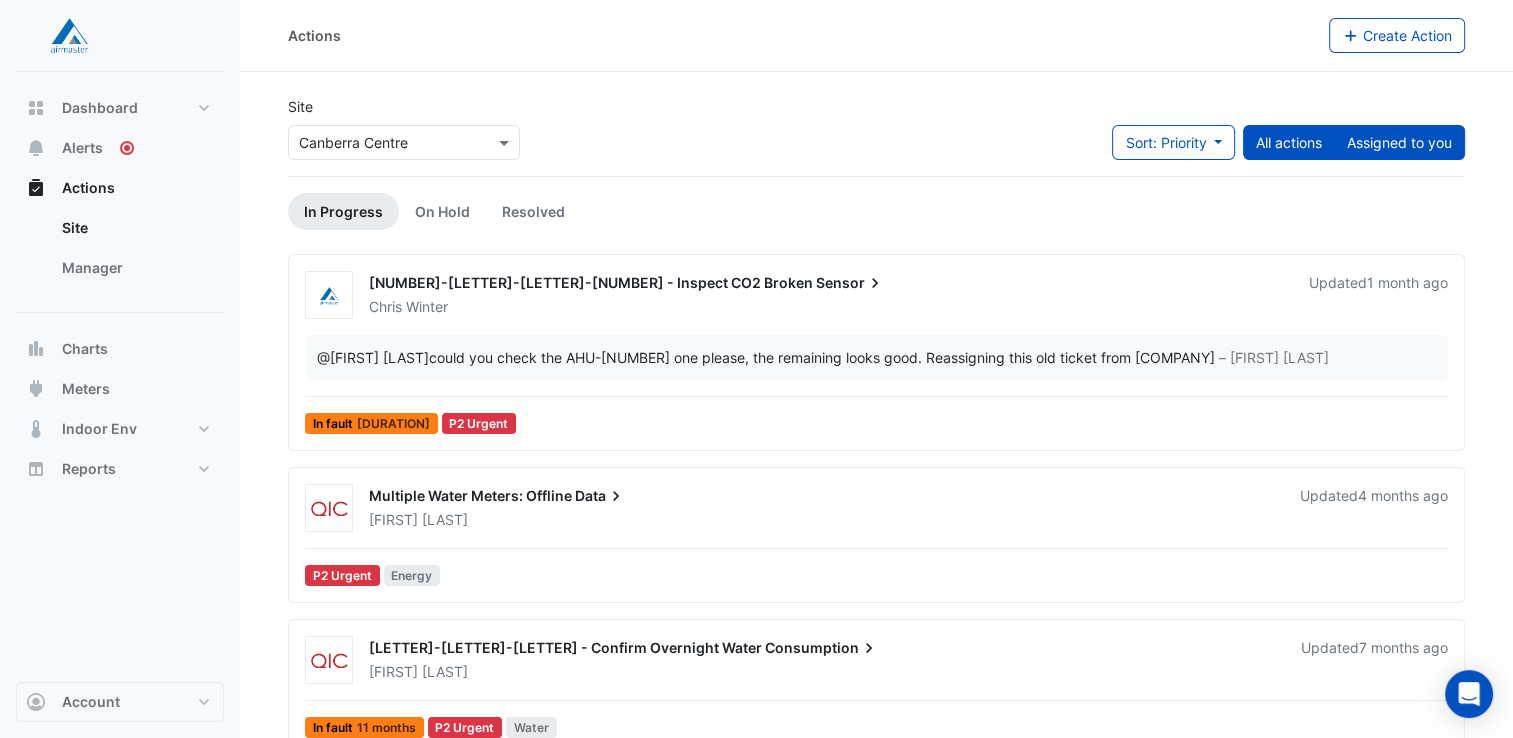 click on "Assigned to you" 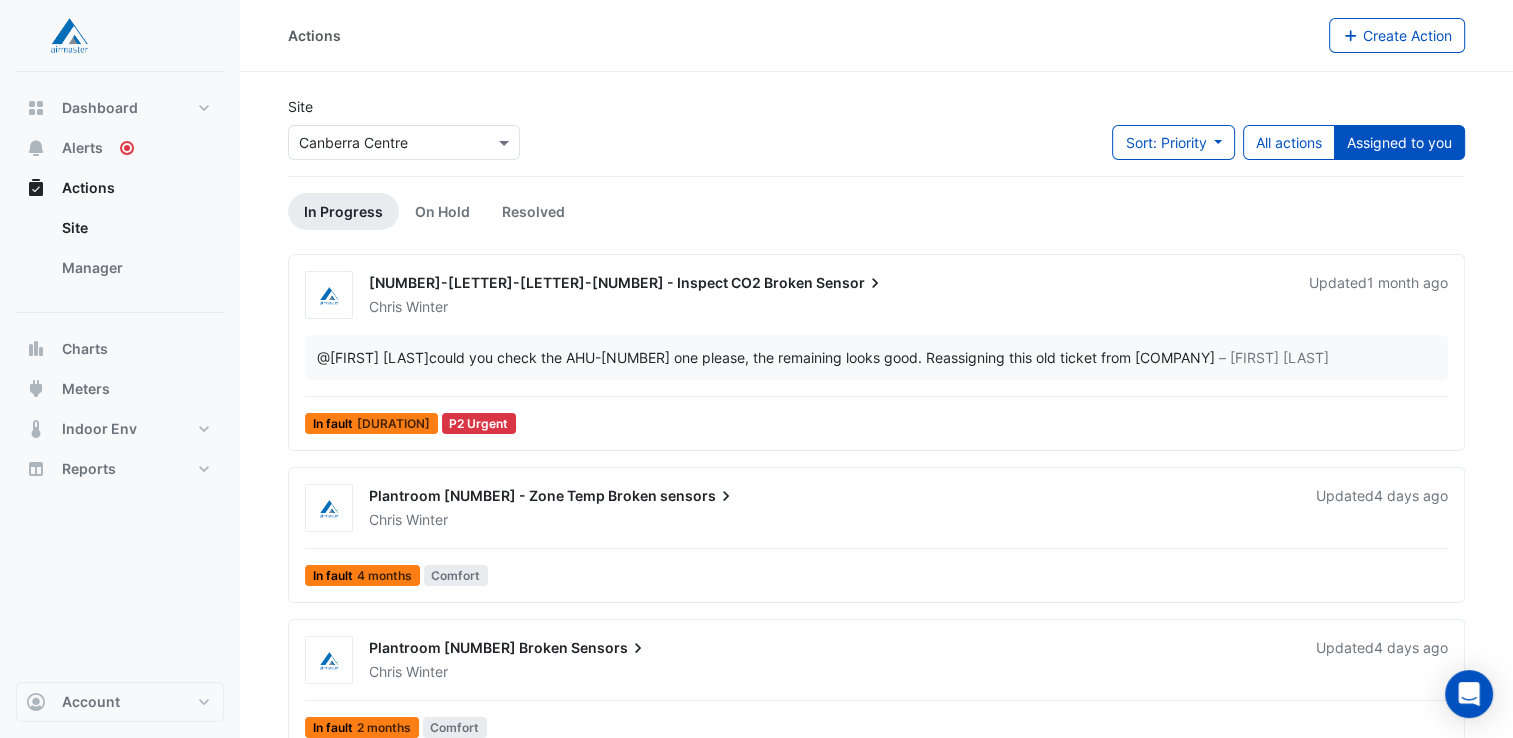 scroll, scrollTop: 0, scrollLeft: 0, axis: both 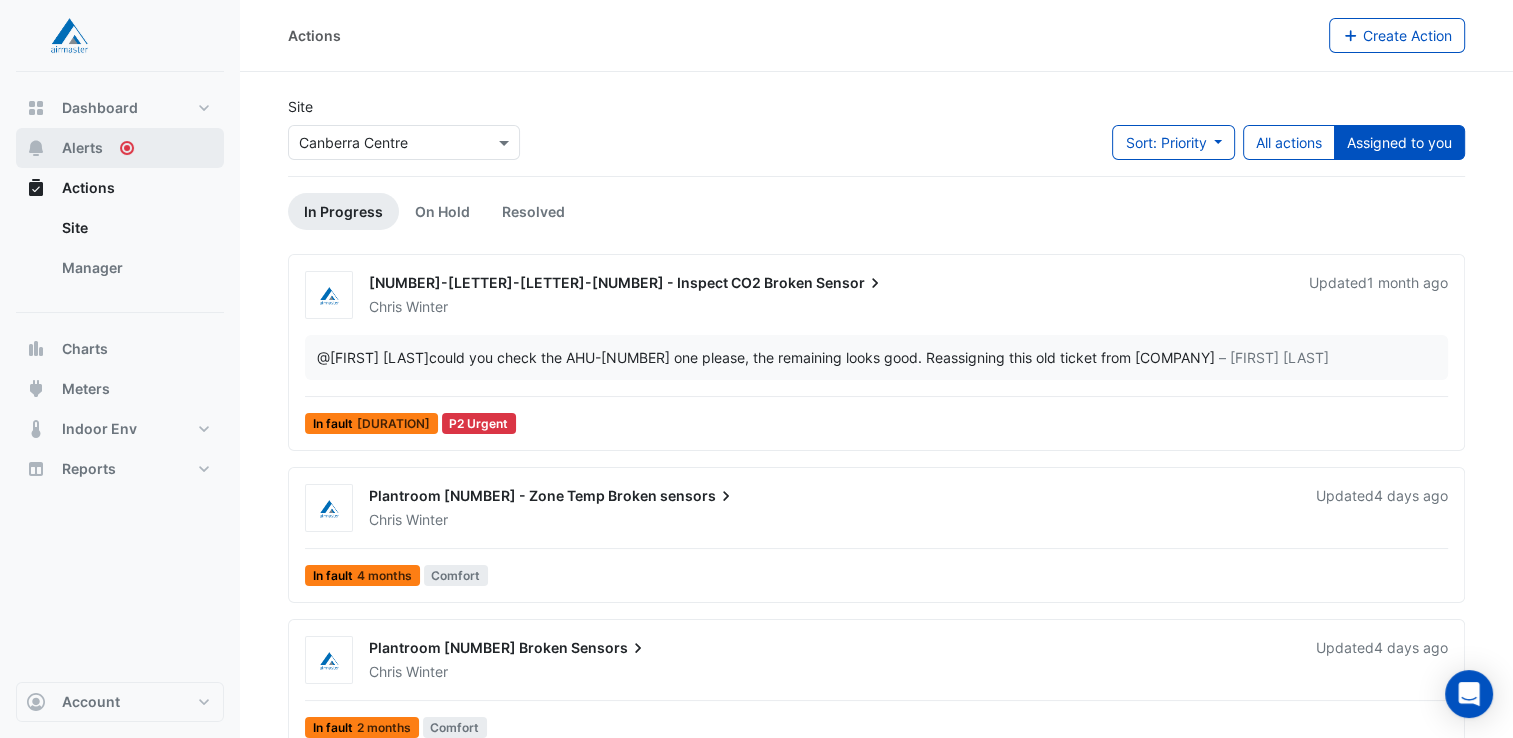 click on "Alerts" at bounding box center (120, 148) 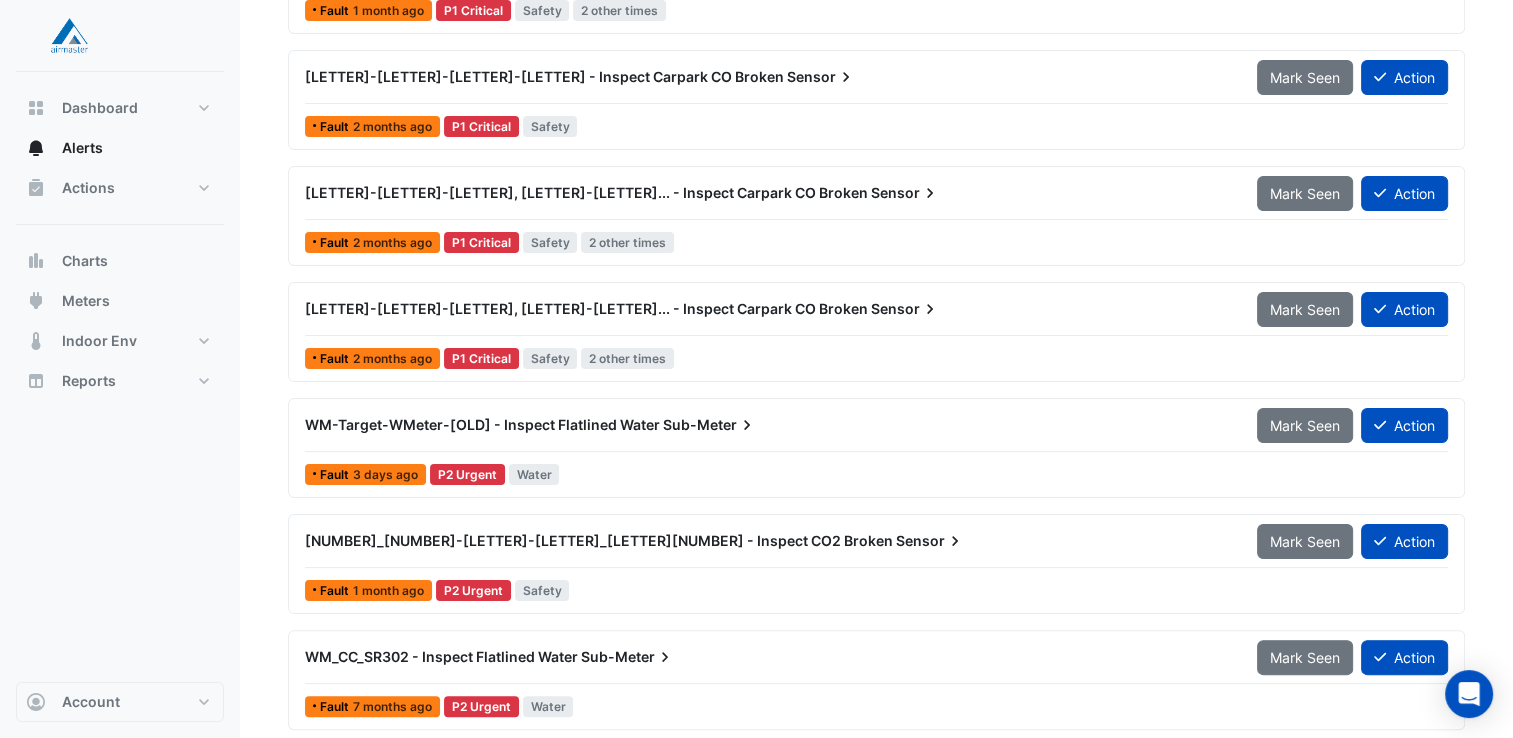 scroll, scrollTop: 0, scrollLeft: 0, axis: both 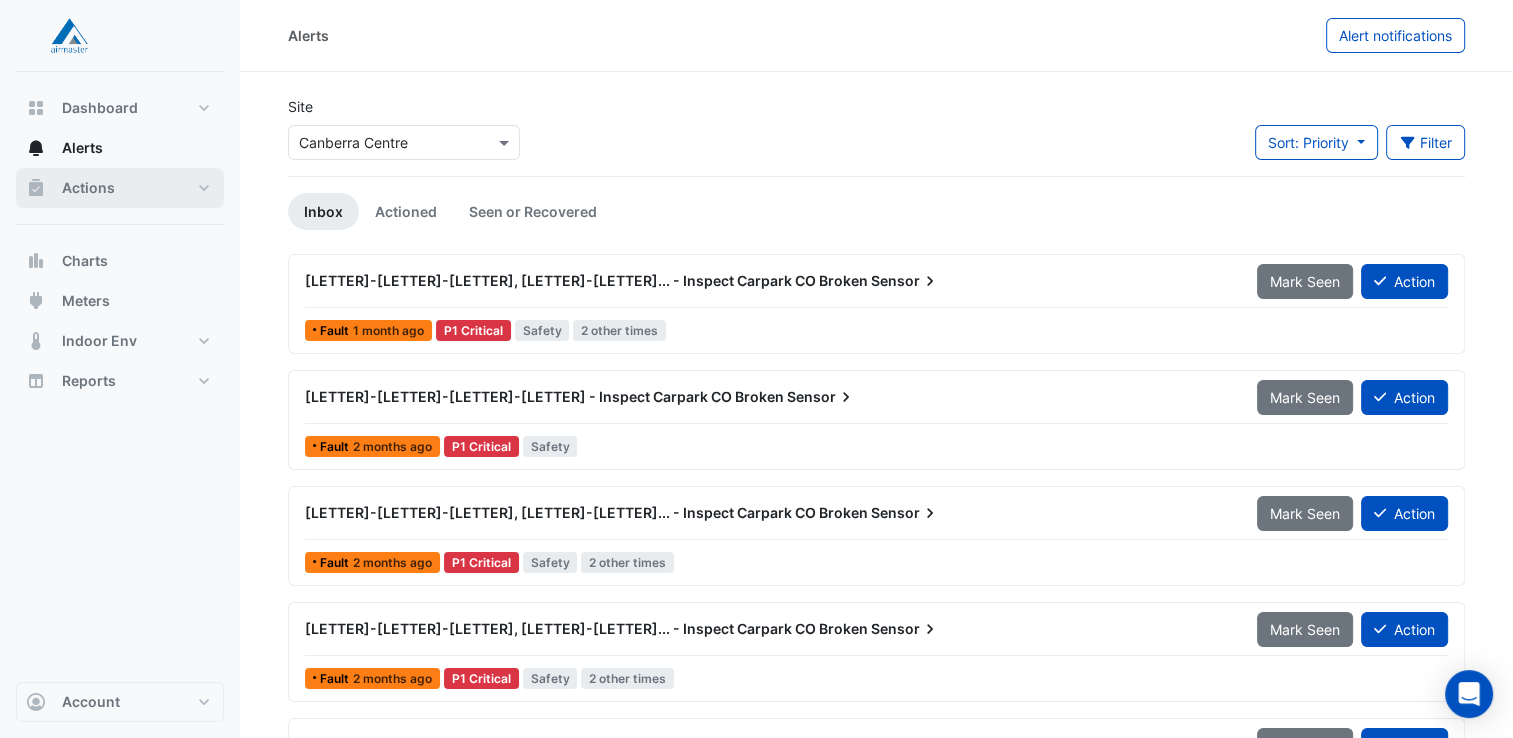 click on "Actions" at bounding box center [120, 188] 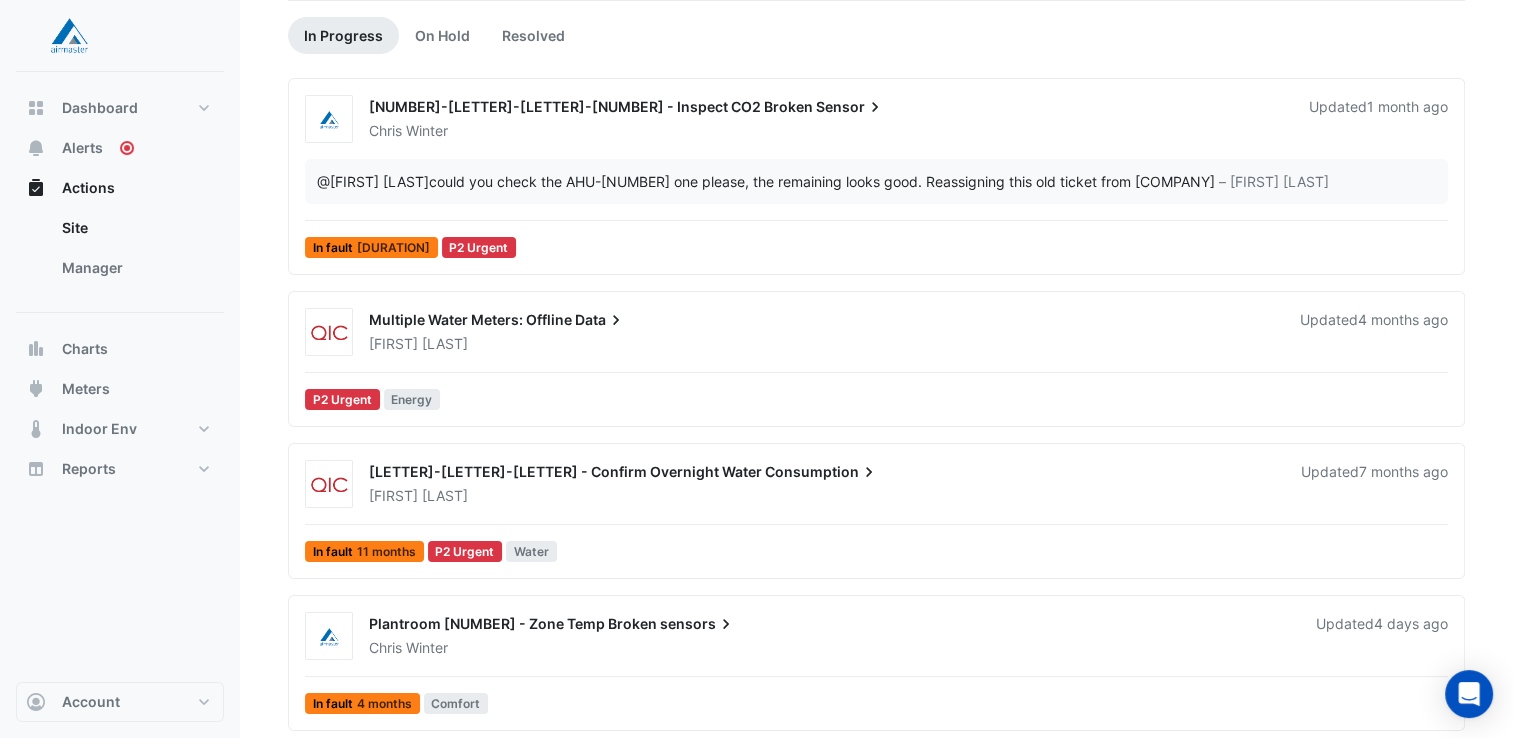 scroll, scrollTop: 636, scrollLeft: 0, axis: vertical 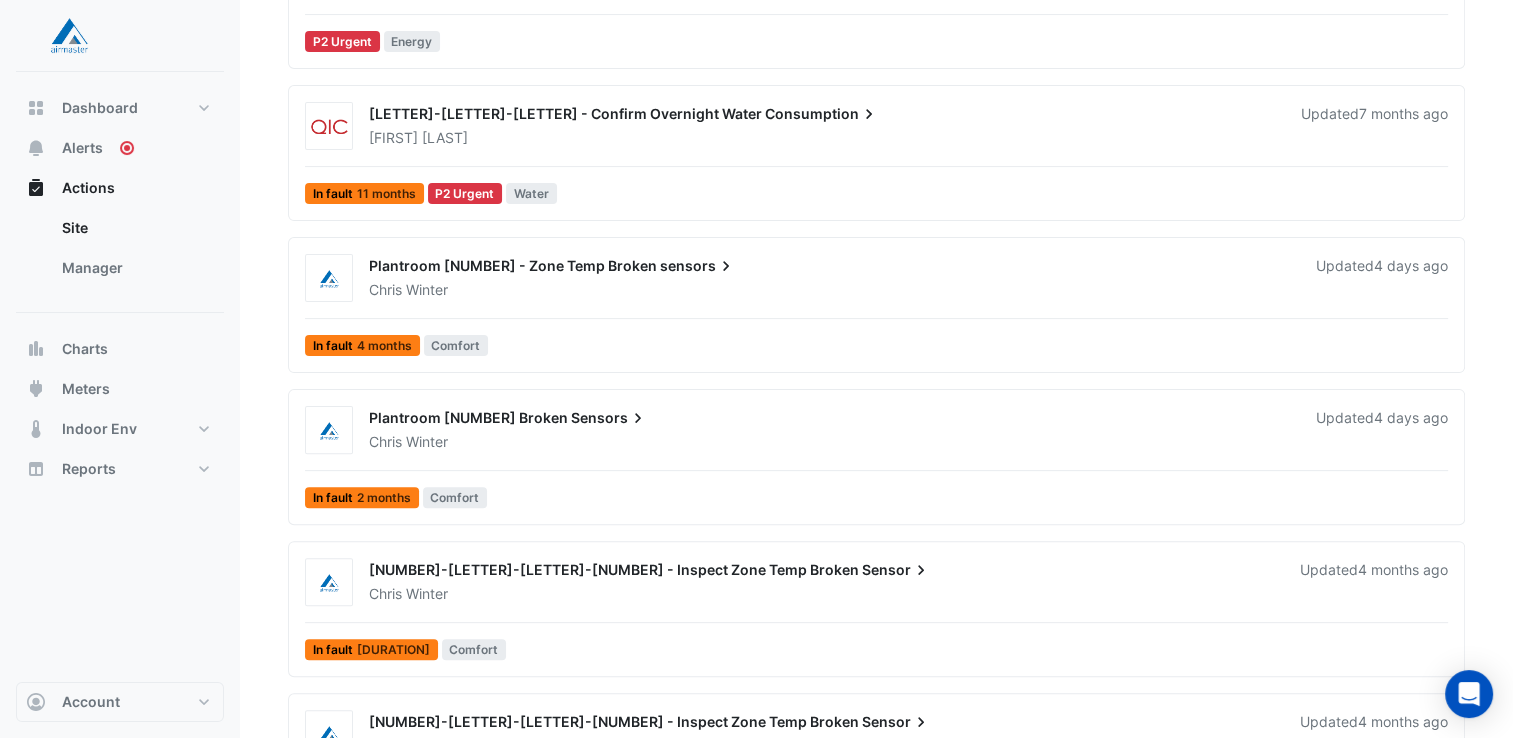 click 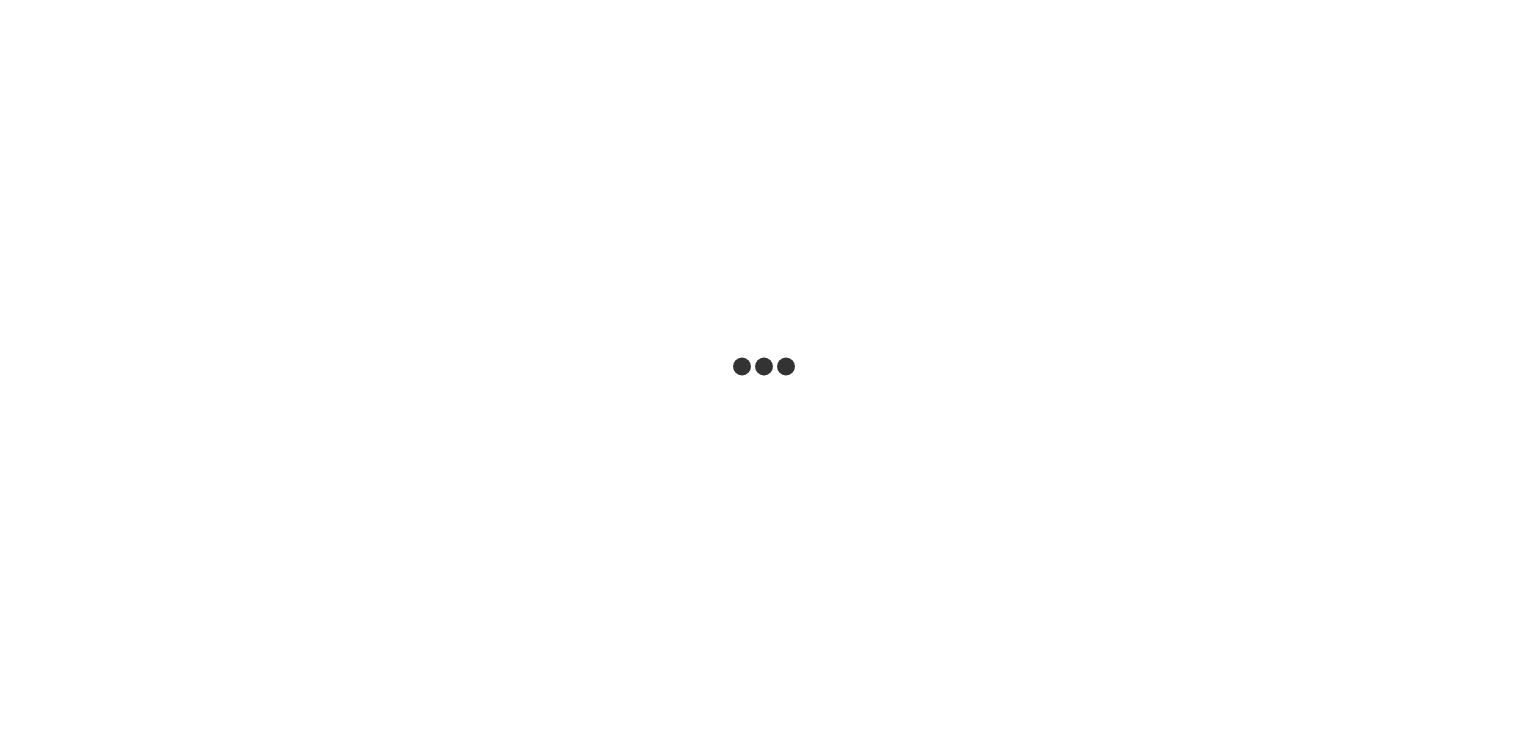 scroll, scrollTop: 0, scrollLeft: 0, axis: both 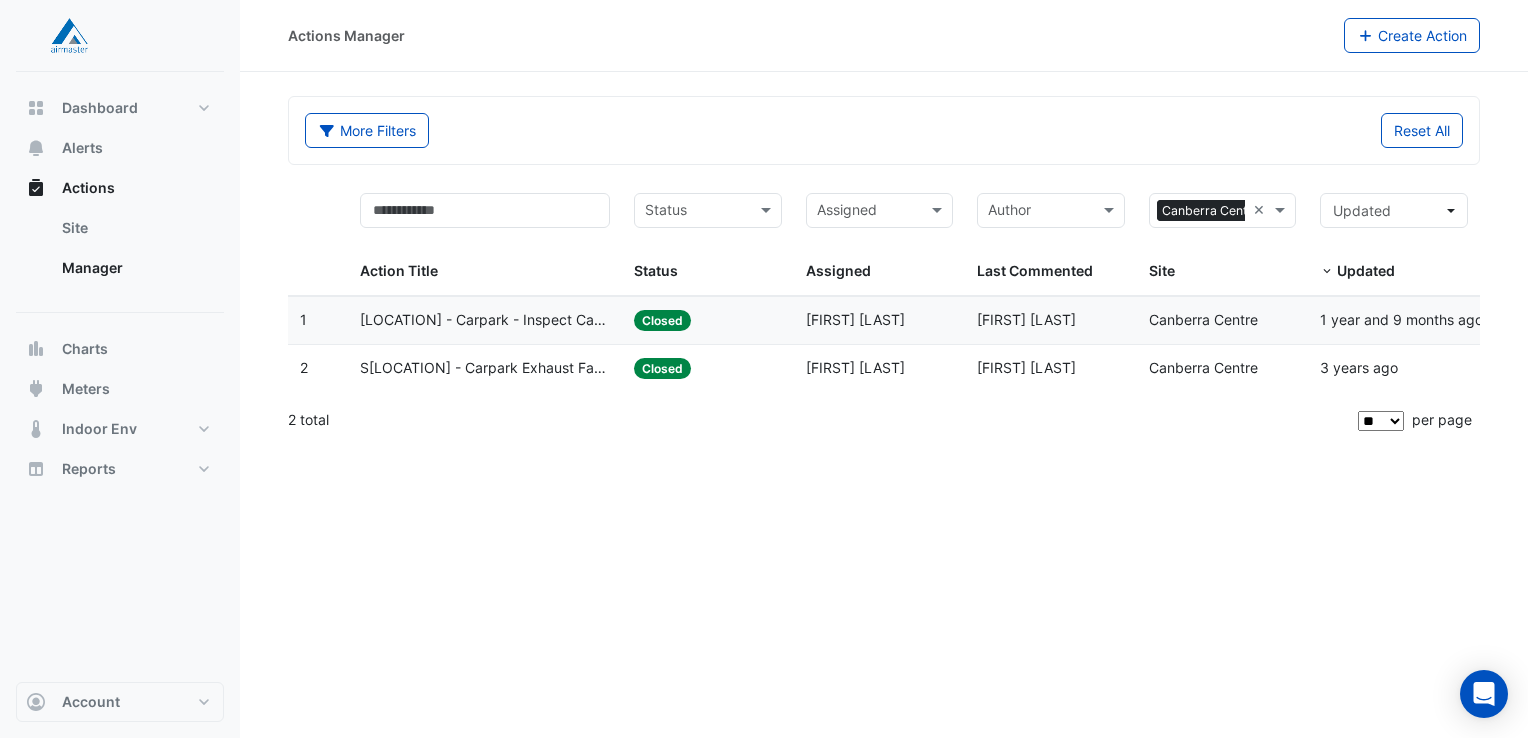 click on "Actions Manager
Create Action
More Filters
Reset All
Status
Assigned
Sites × [CITY] ×
Action Title
Status
Status
Assigned
Assigned
×" 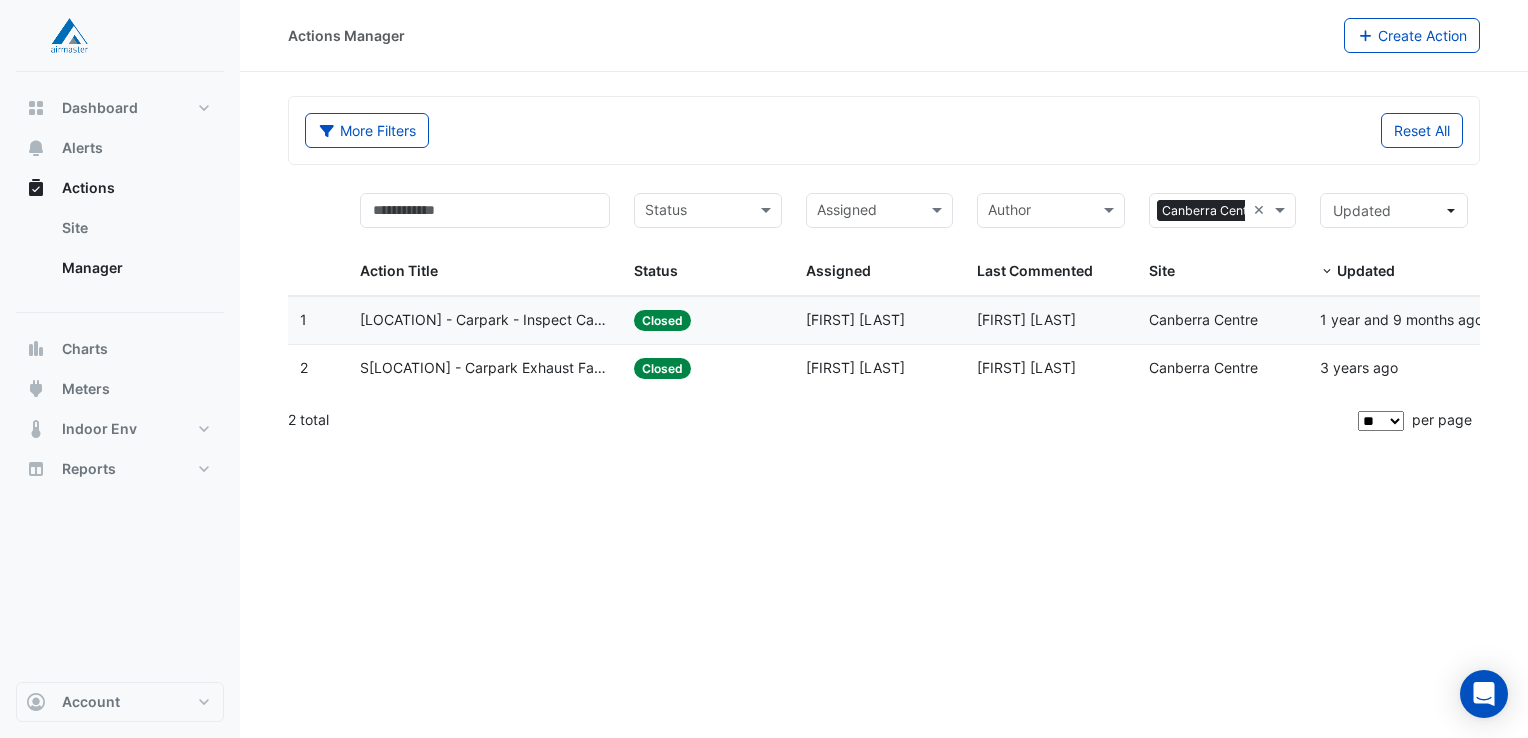 click on "84B (B2) - Carpark - Inspect Carpark CO Broken Sensor" 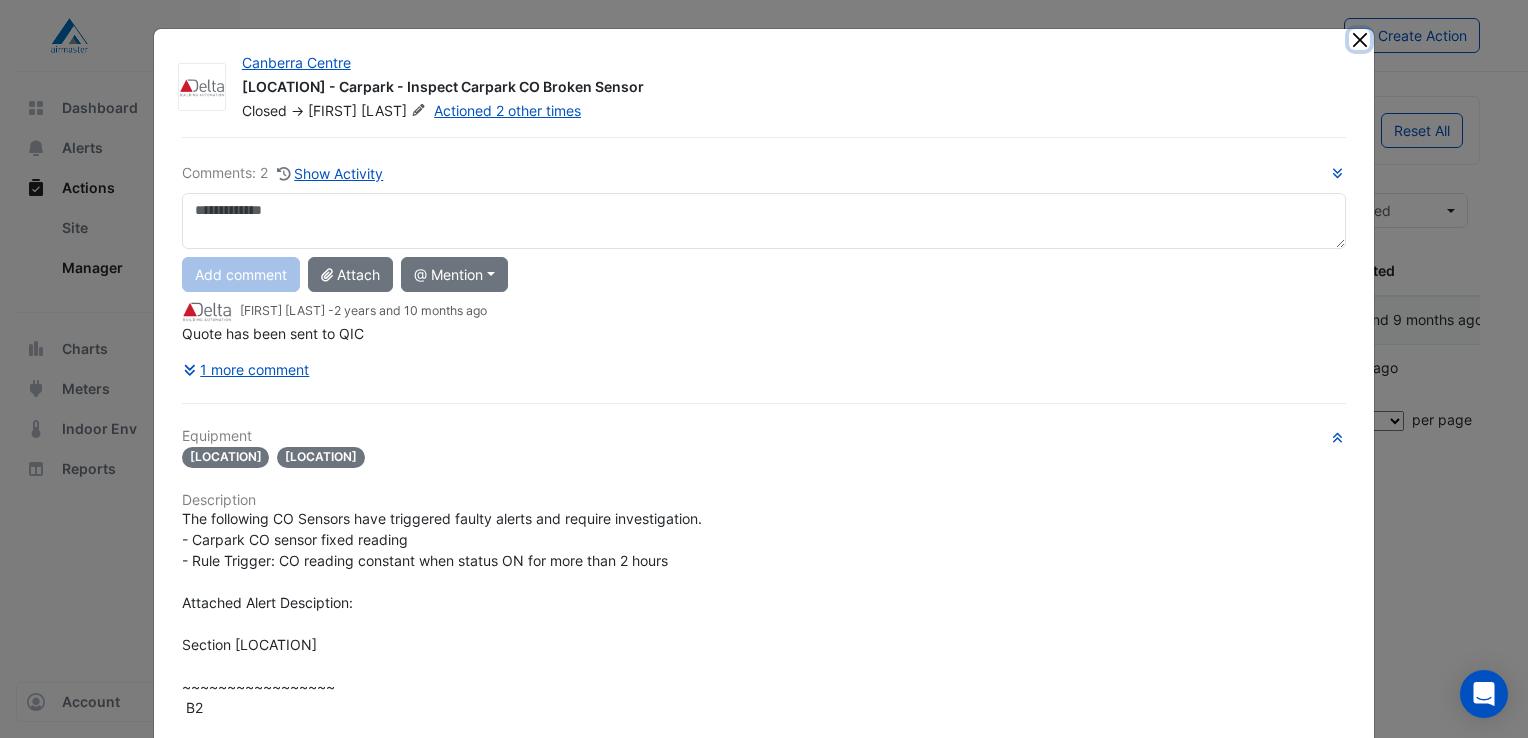 click 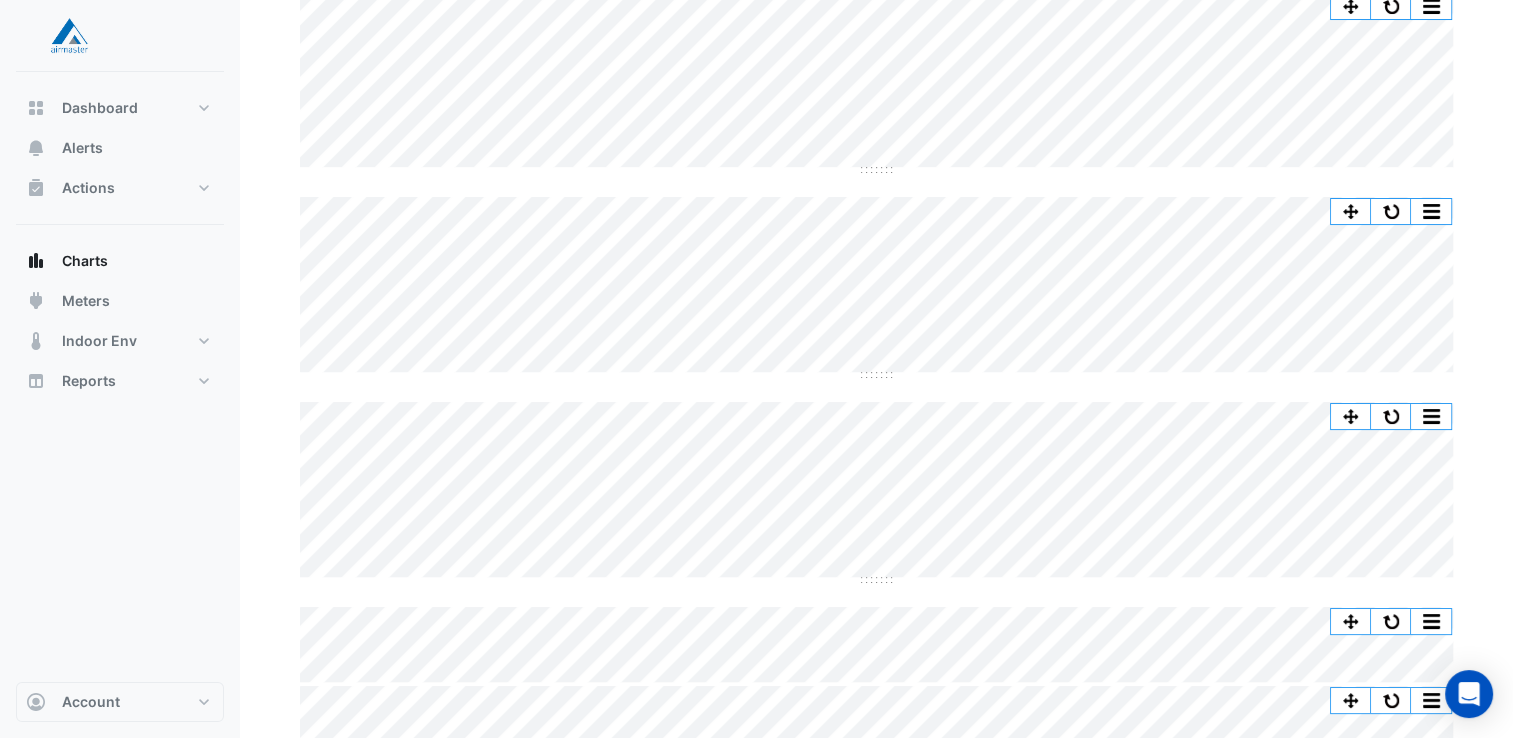 scroll, scrollTop: 0, scrollLeft: 0, axis: both 